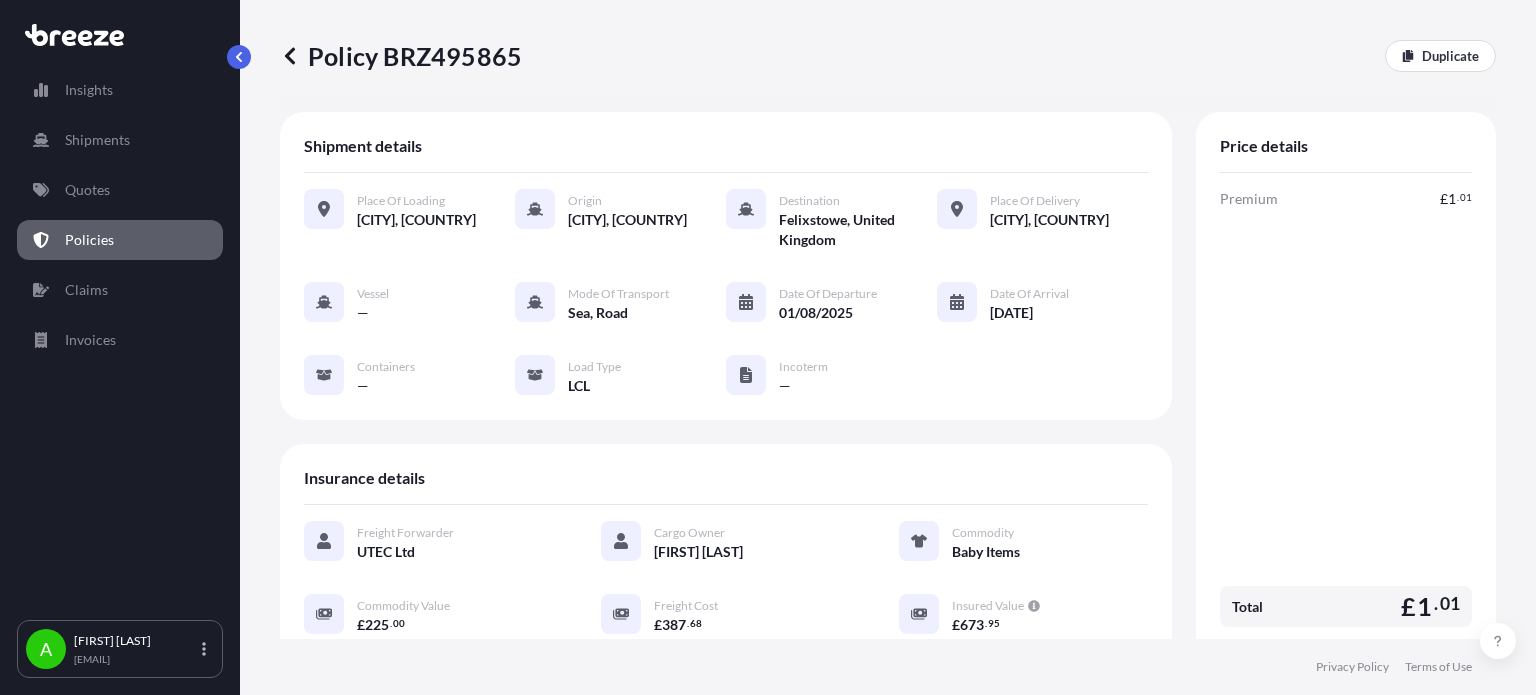 scroll, scrollTop: 0, scrollLeft: 0, axis: both 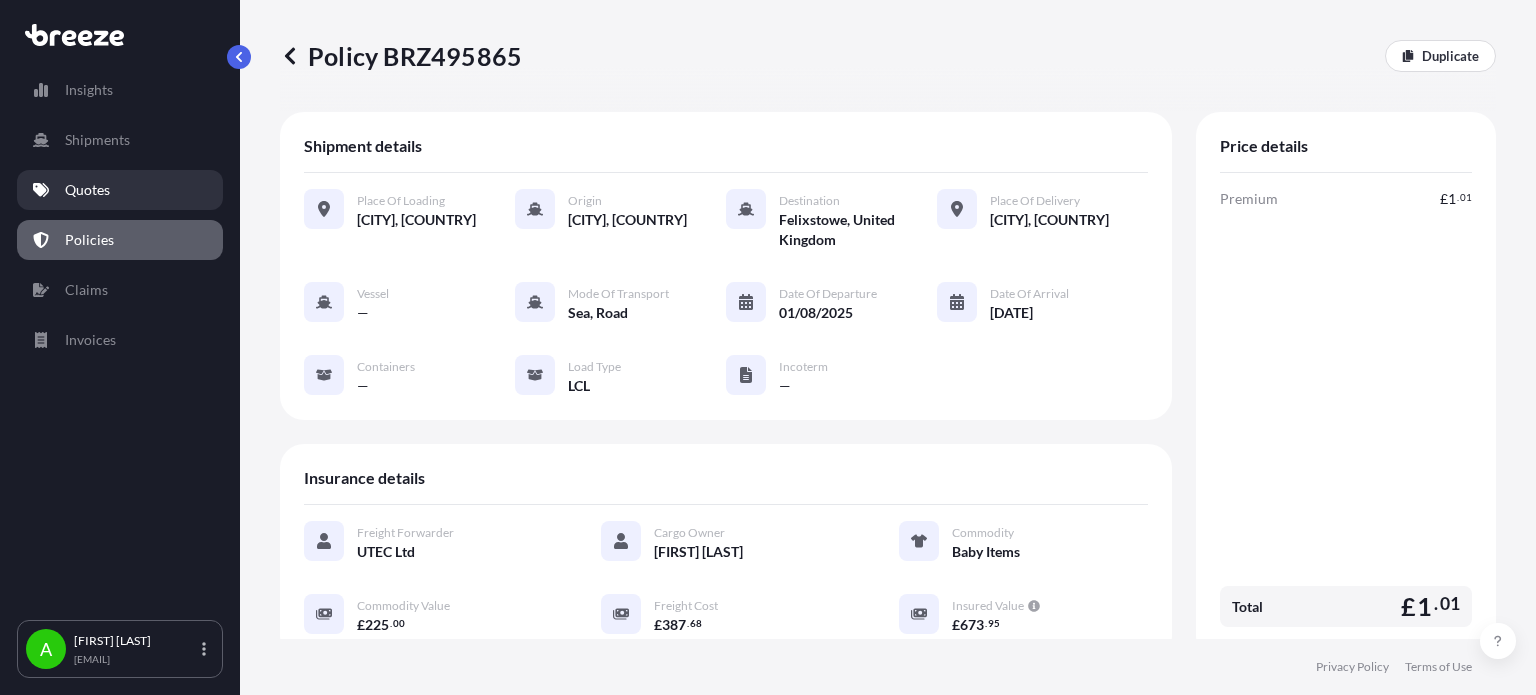 click on "Quotes" at bounding box center (120, 190) 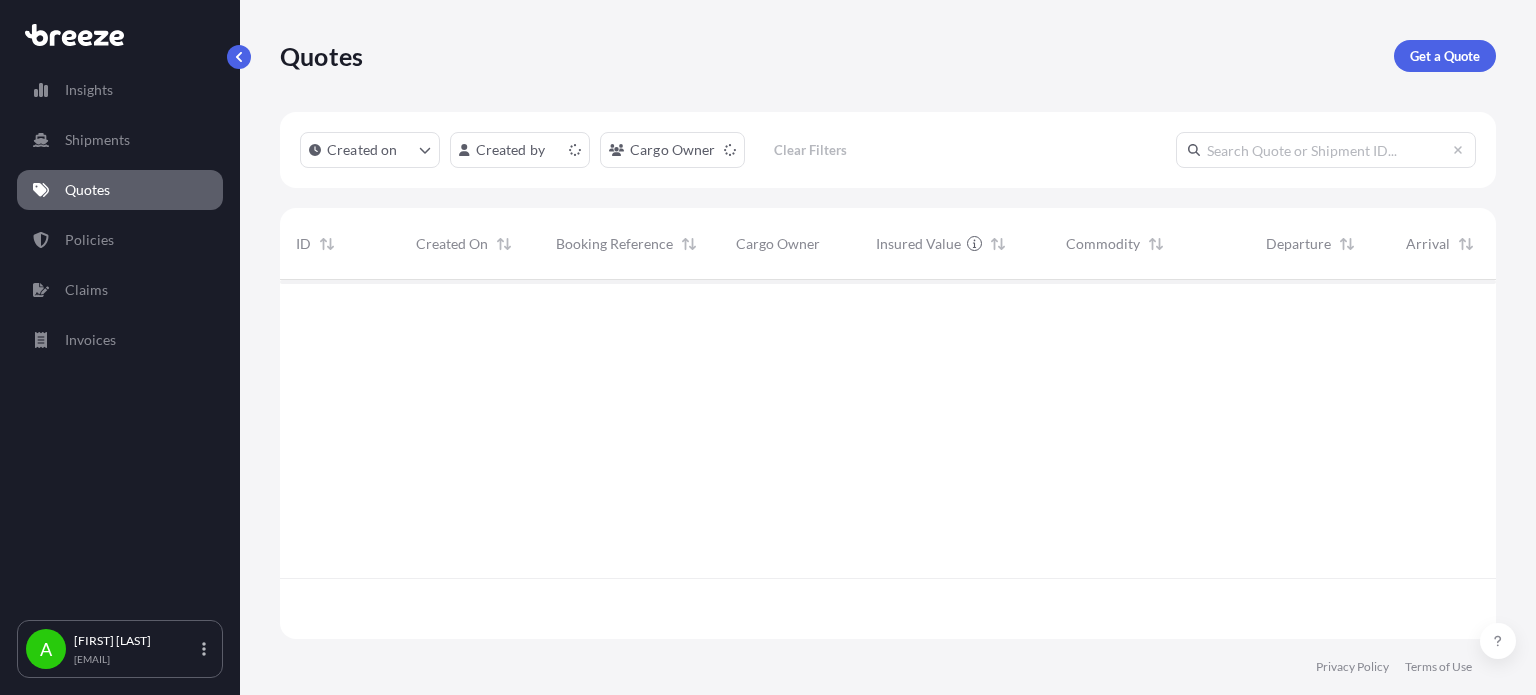 scroll, scrollTop: 16, scrollLeft: 16, axis: both 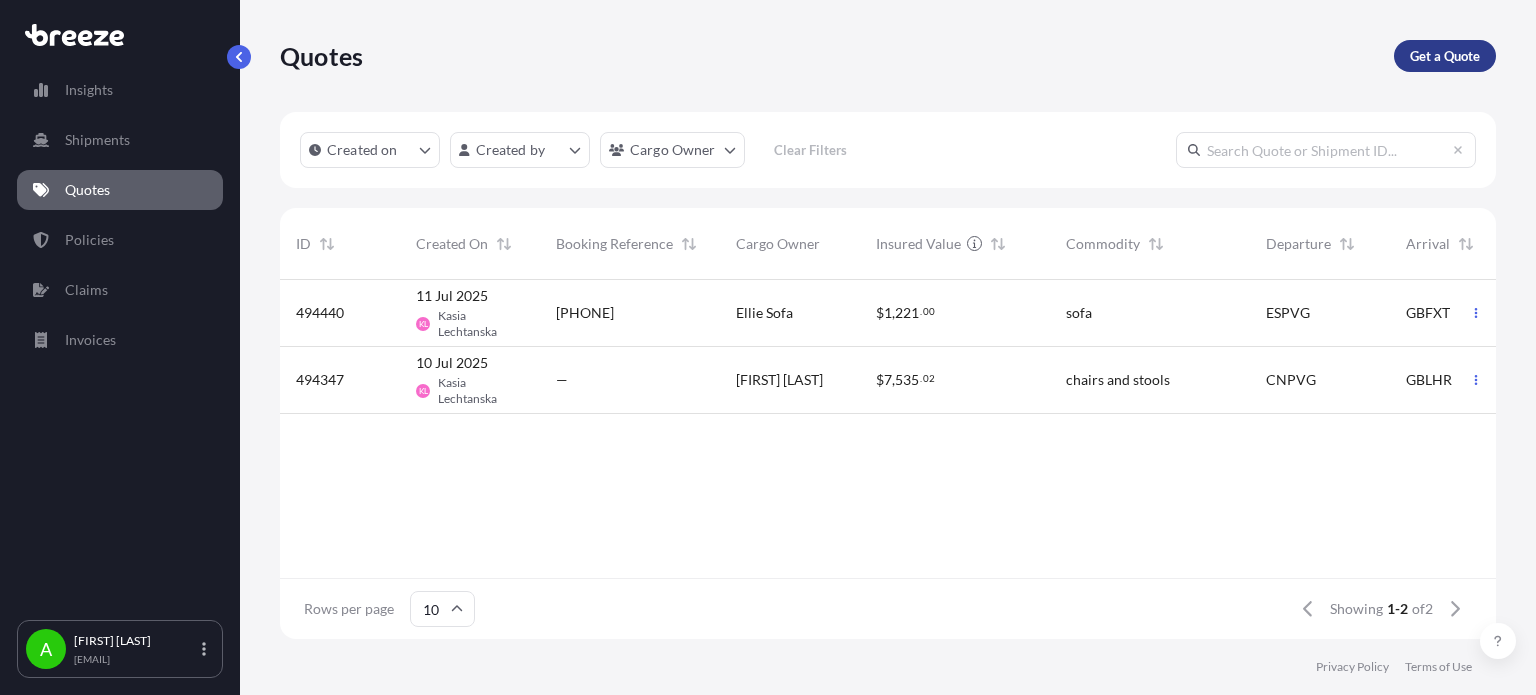 click on "Get a Quote" at bounding box center (1445, 56) 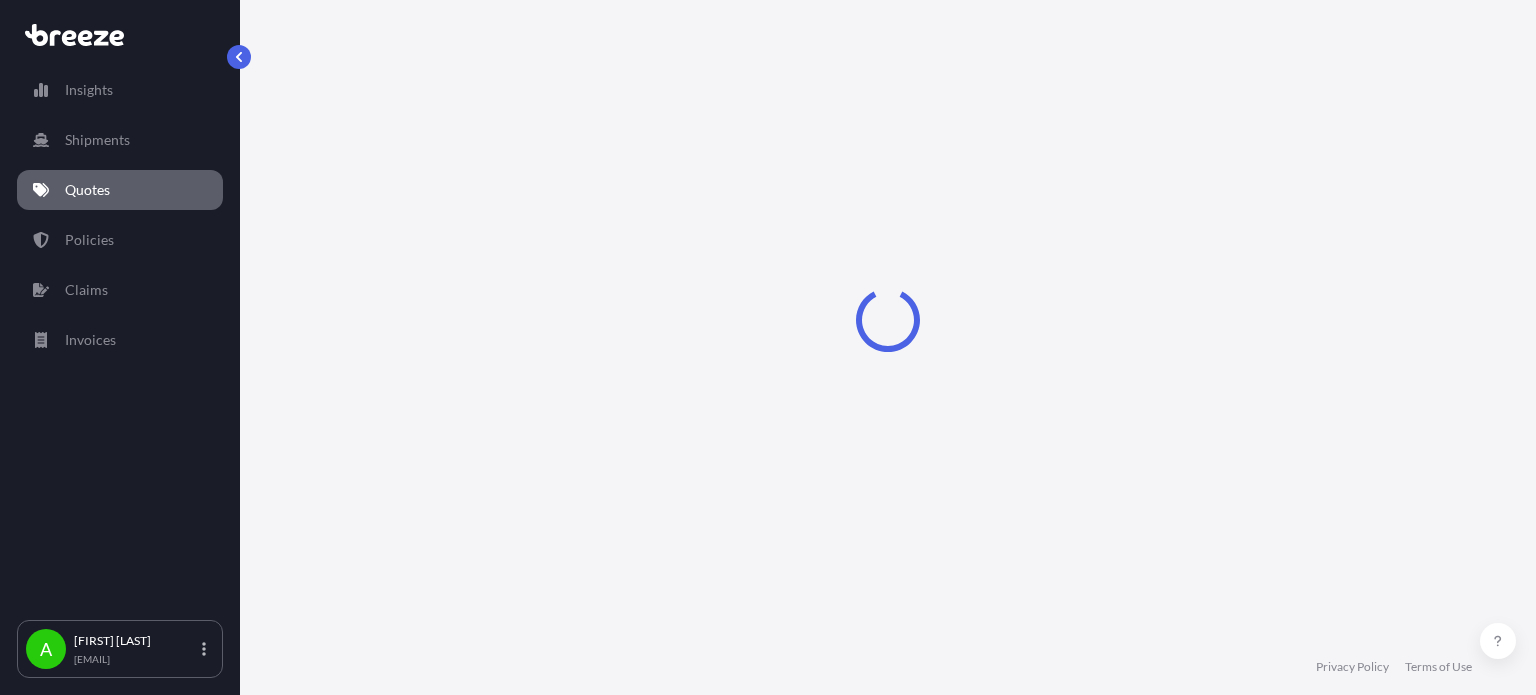 select on "Sea" 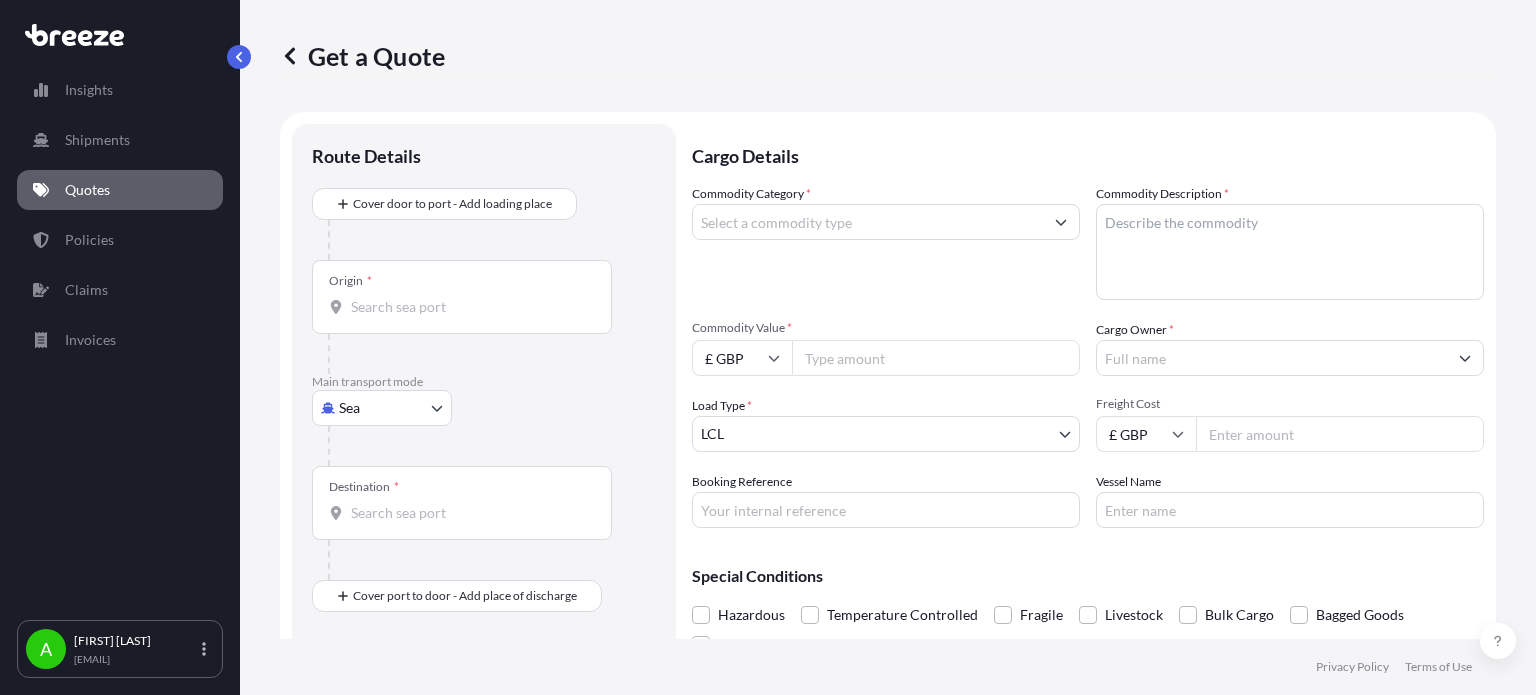 scroll, scrollTop: 32, scrollLeft: 0, axis: vertical 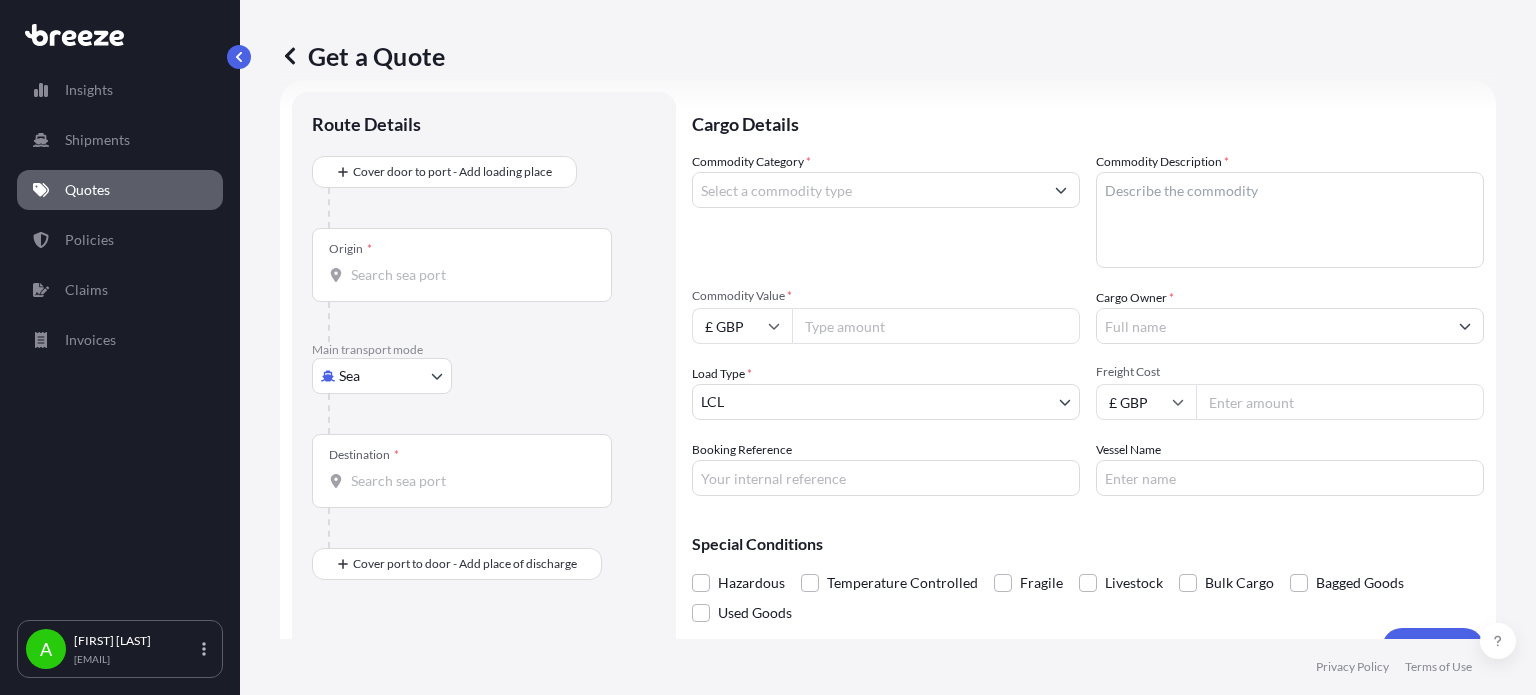 click on "Commodity Value   *" at bounding box center (936, 326) 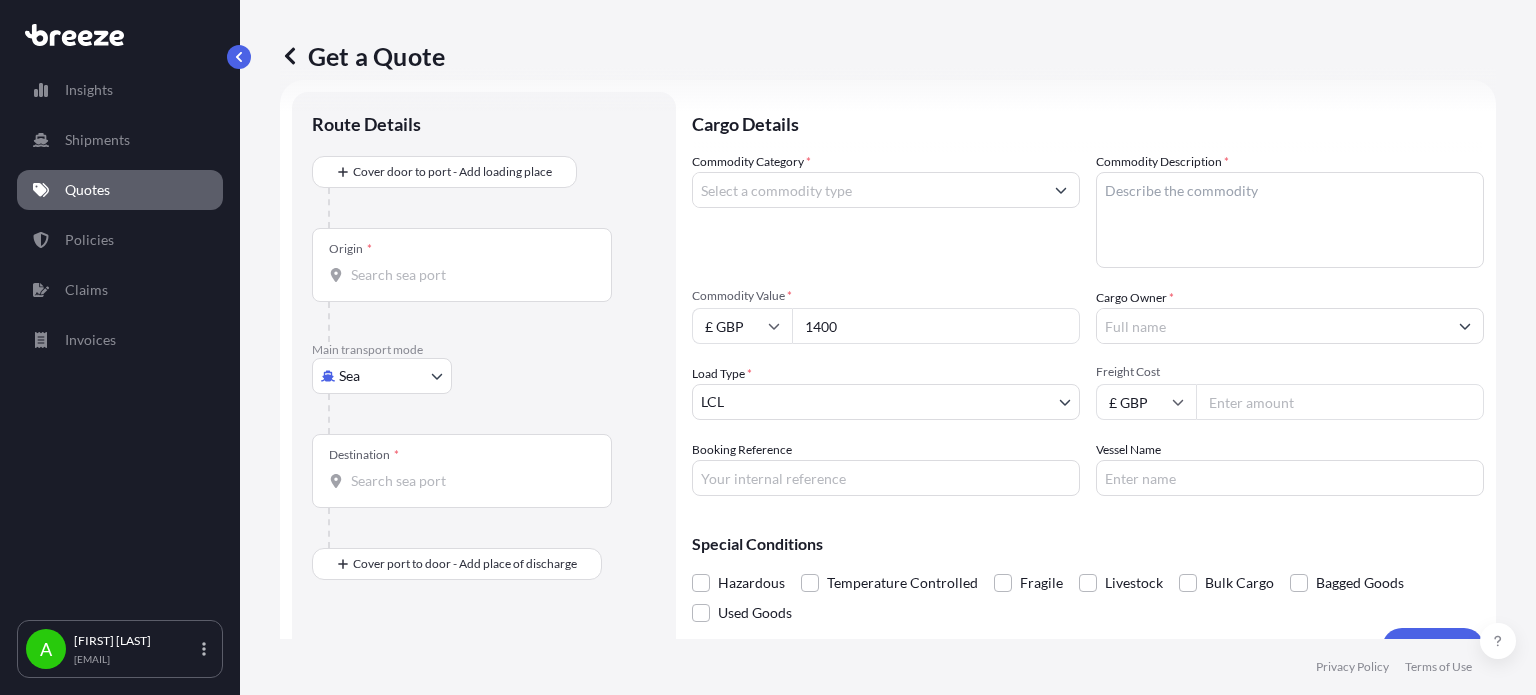 type on "1400" 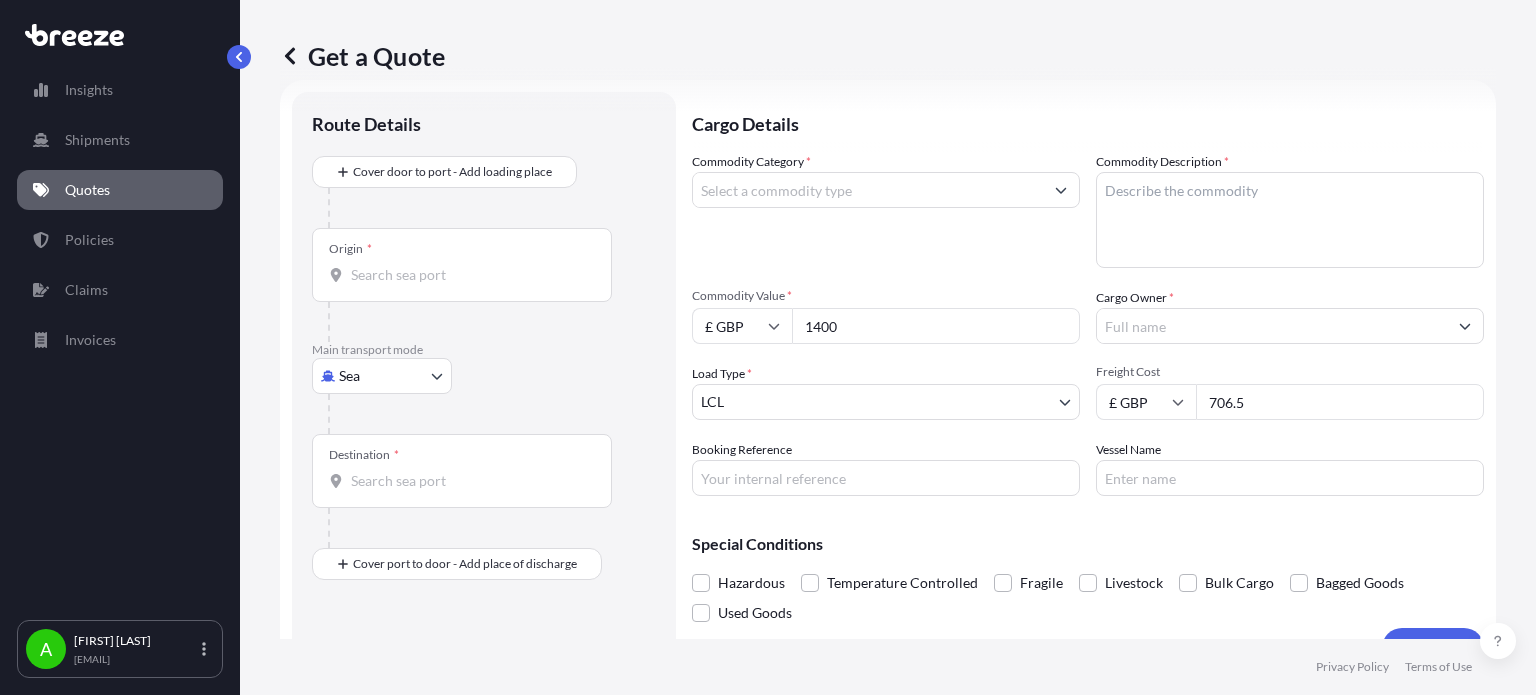 type on "706.5" 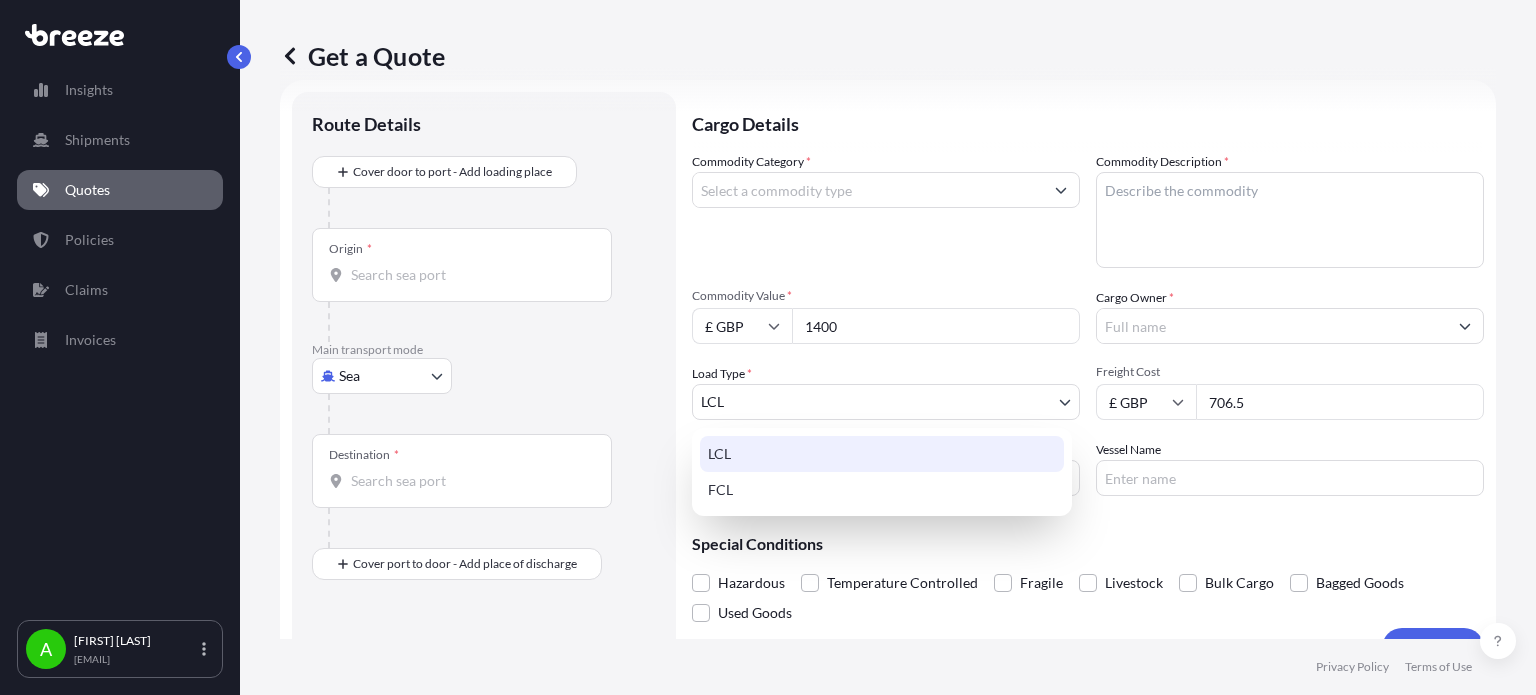 click on "Insights Shipments Quotes Policies Claims Invoices A [FIRST] [LAST] [EMAIL] Get a Quote Route Details   Cover door to port - Add loading place Place of loading Road Road Rail Origin * Main transport mode Sea Sea Air Road Rail Destination * Cover port to door - Add place of discharge Road Road Rail Place of Discharge Cargo Details Commodity Category * Commodity Description * Commodity Value   * £ GBP 1400 Cargo Owner * Load Type * LCL LCL FCL Freight Cost   £ GBP 706.5 Booking Reference Vessel Name Special Conditions Hazardous Temperature Controlled Fragile Livestock Bulk Cargo Bagged Goods Used Goods Get a Quote Privacy Policy Terms of Use
0 LCL FCL" at bounding box center [768, 347] 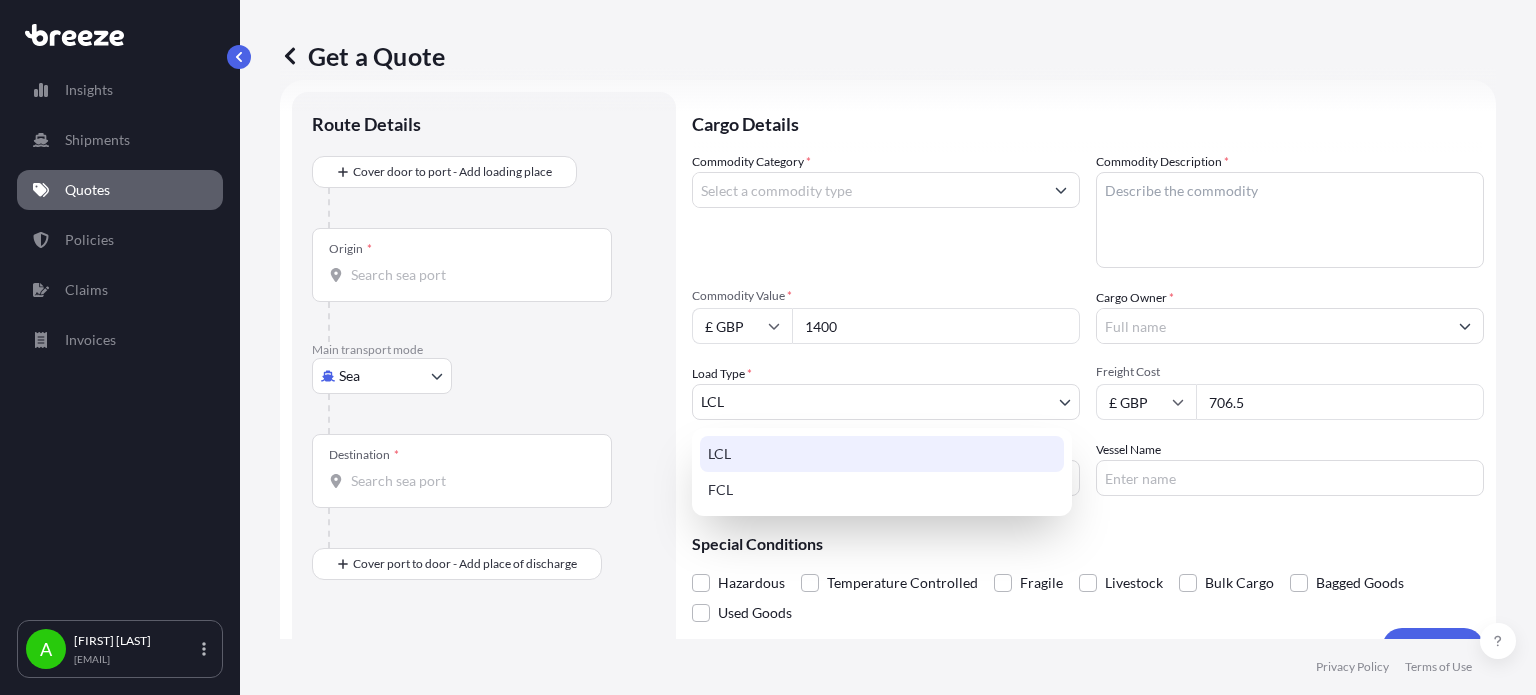 click on "LCL" at bounding box center [882, 454] 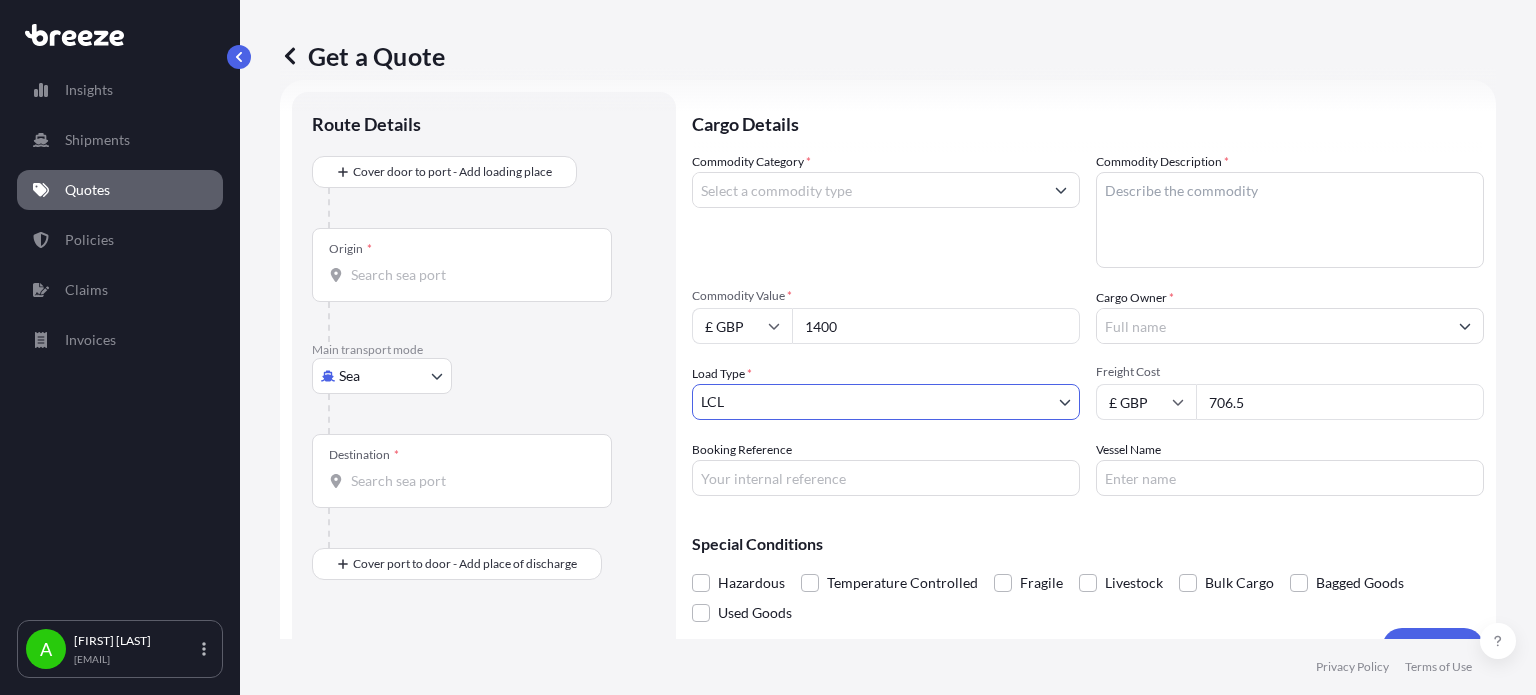 click on "Insights Shipments Quotes Policies Claims Invoices A [FIRST] [LAST] [EMAIL] Get a Quote Route Details
0" at bounding box center (768, 347) 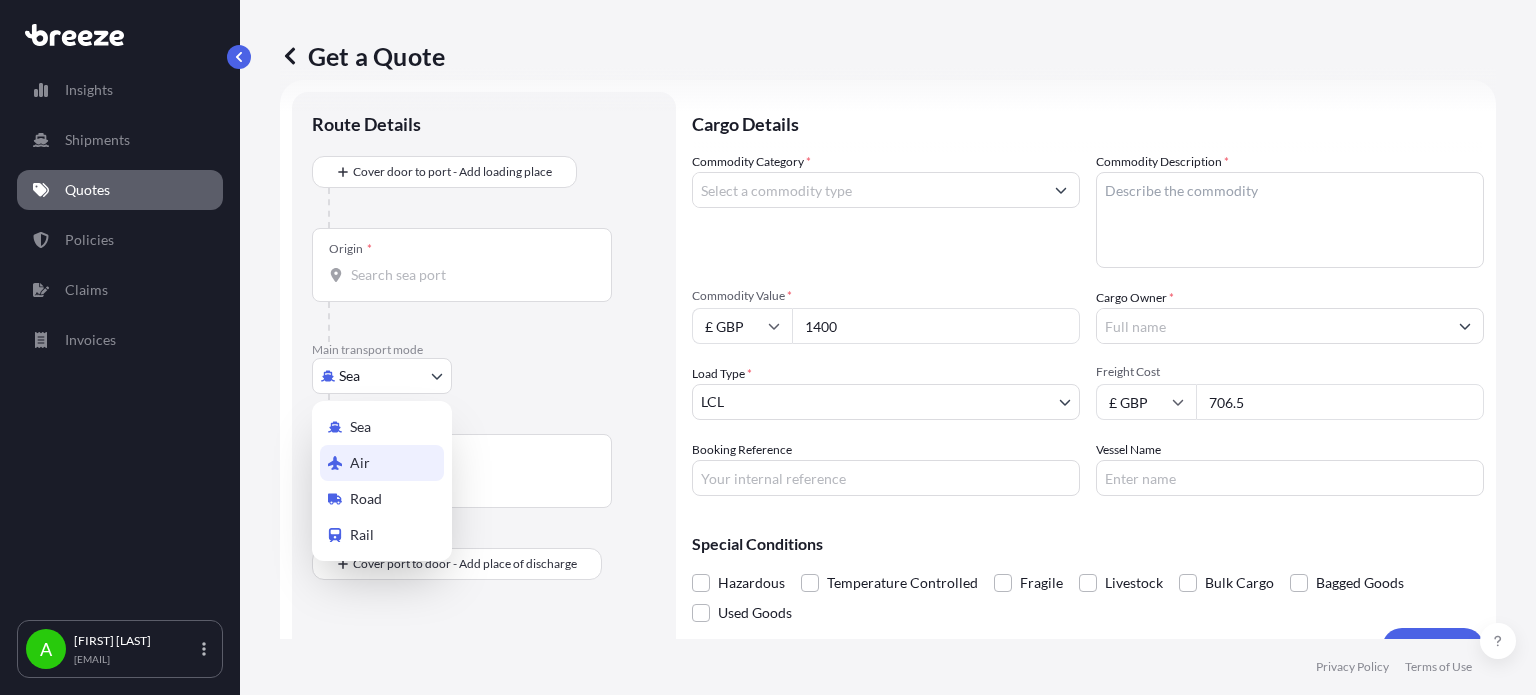 click on "Air" at bounding box center [382, 463] 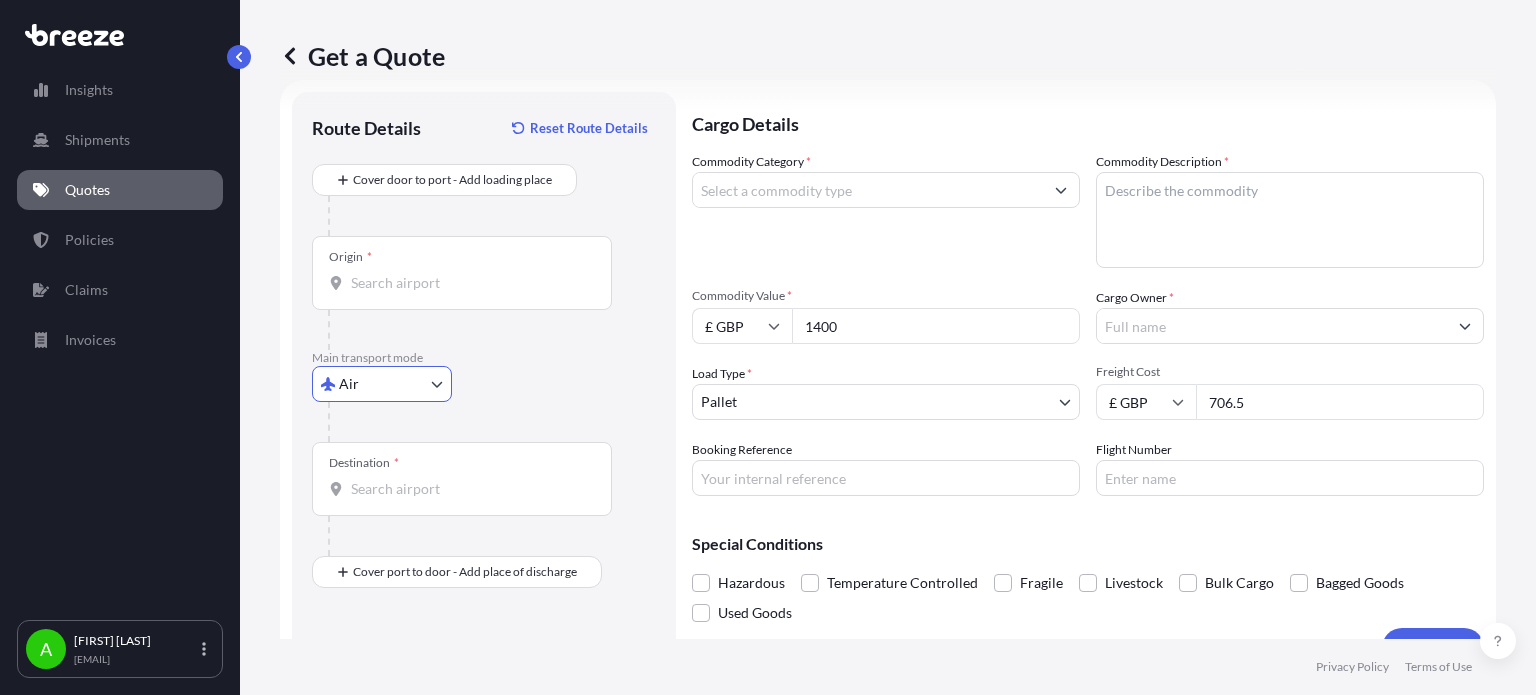 click on "Insights Shipments Quotes Policies Claims Invoices A [FIRST] [LAST] [EMAIL] Get a Quote Route Details Reset Route Details
0" at bounding box center (768, 347) 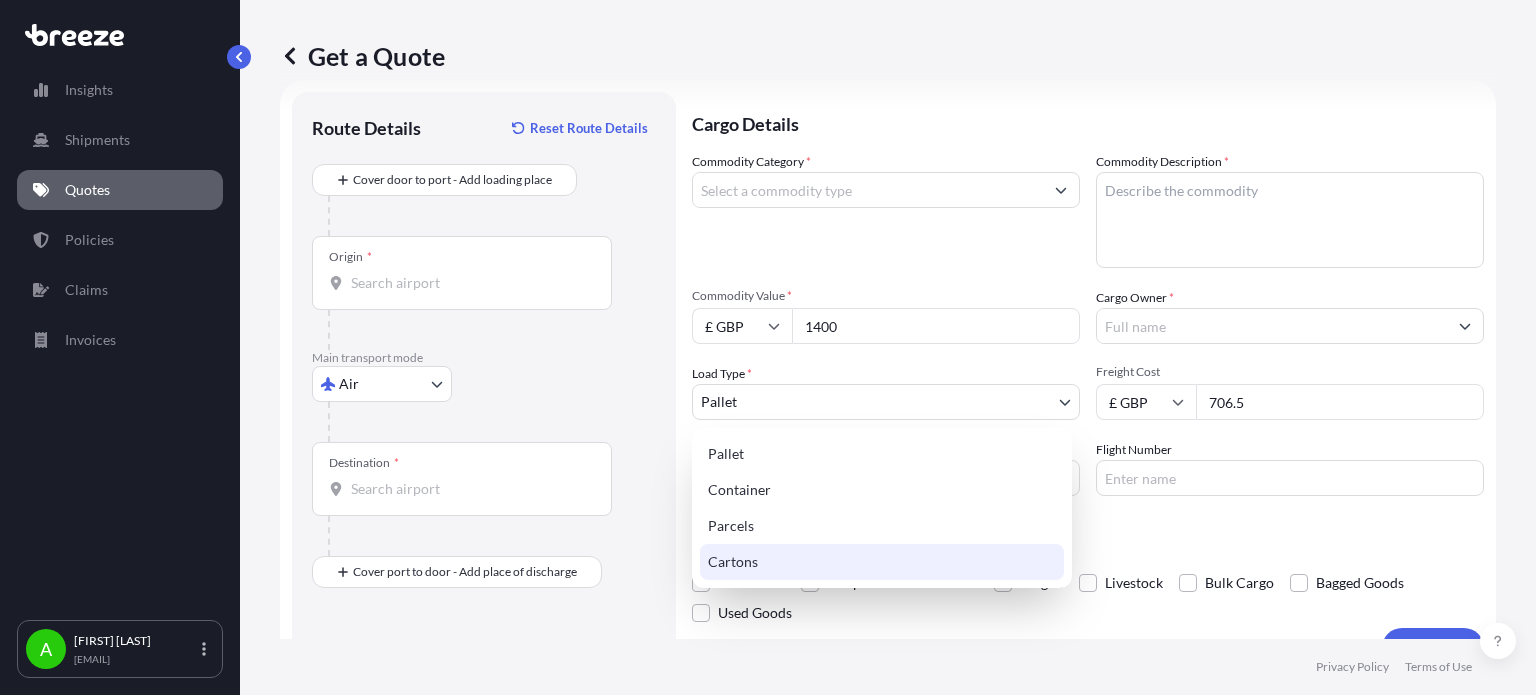 click on "Cartons" at bounding box center [882, 562] 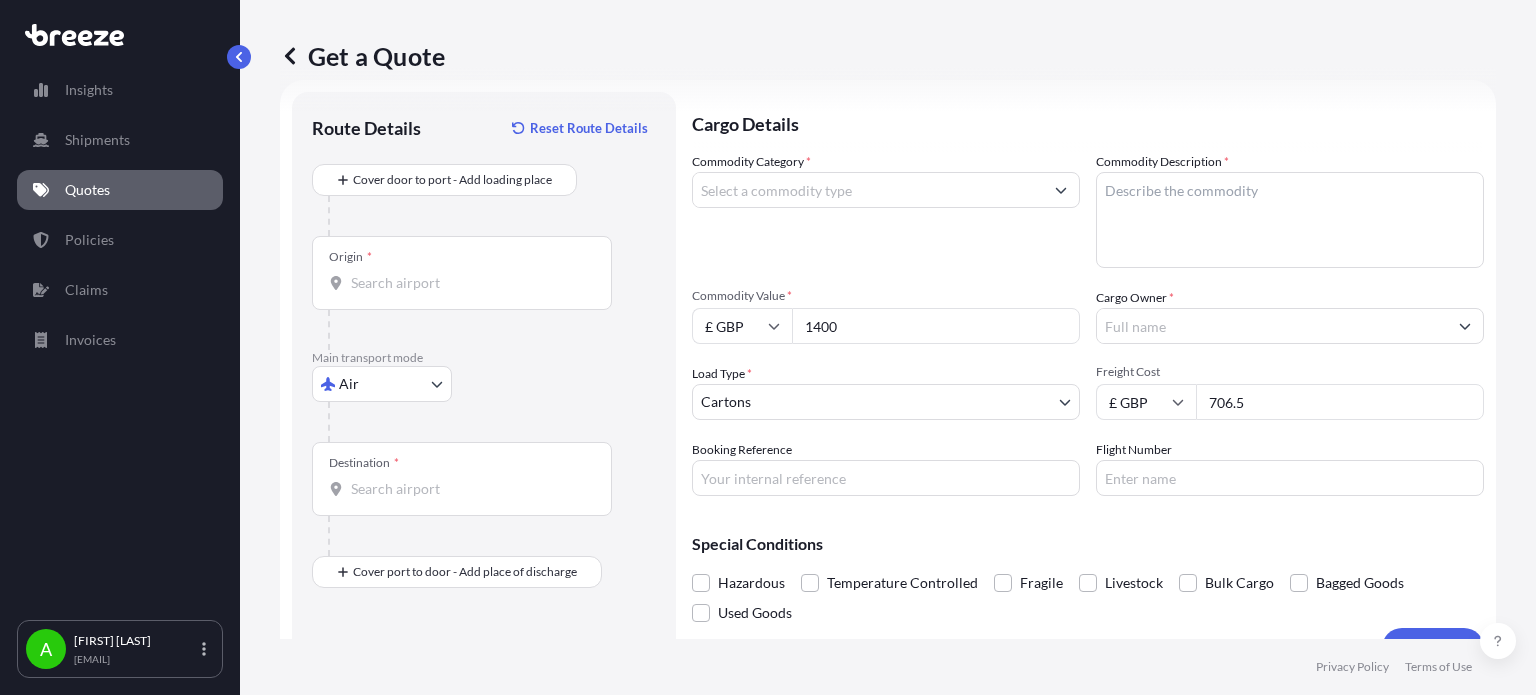 click on "Air Sea Air Road Rail" at bounding box center [484, 384] 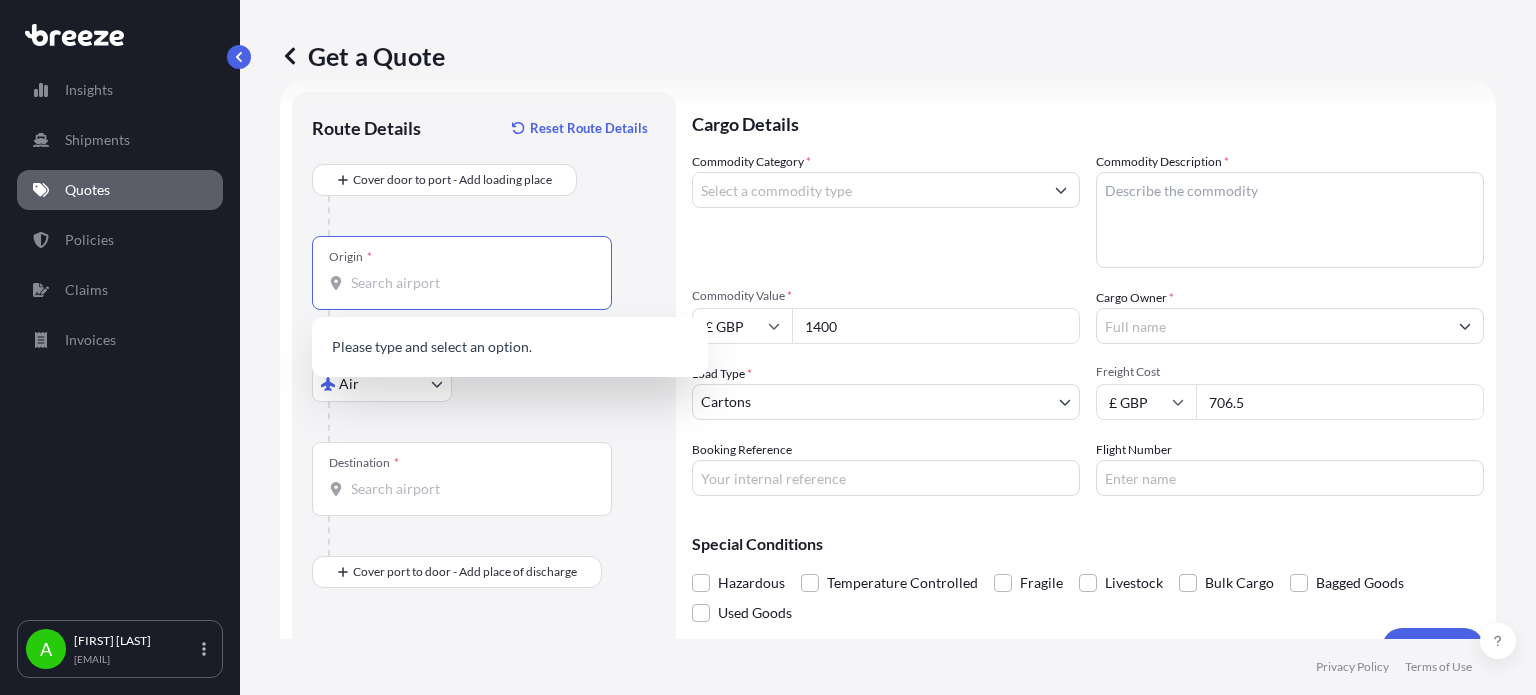 click on "Origin *" at bounding box center (469, 283) 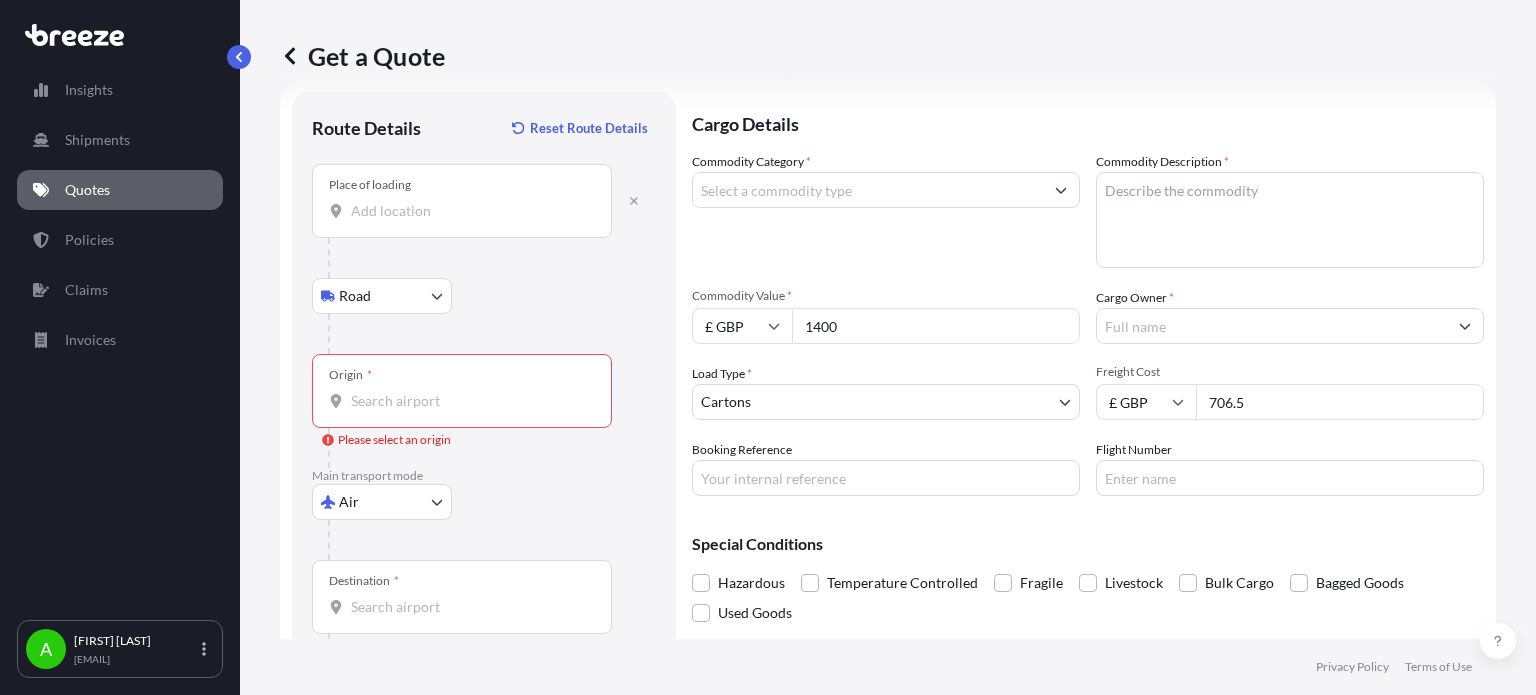 click on "Place of loading" at bounding box center [469, 211] 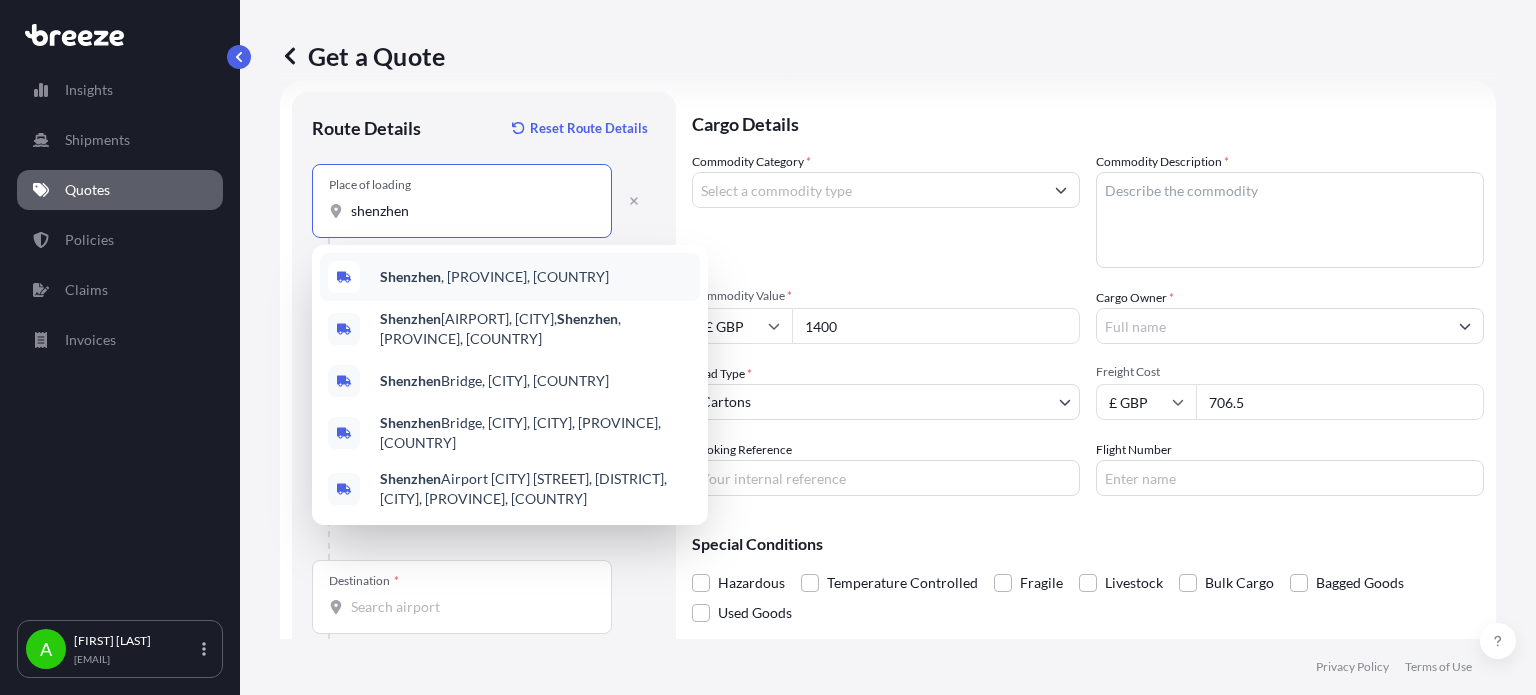 click on "[CITY] , [PROVINCE], [COUNTRY]" at bounding box center (494, 277) 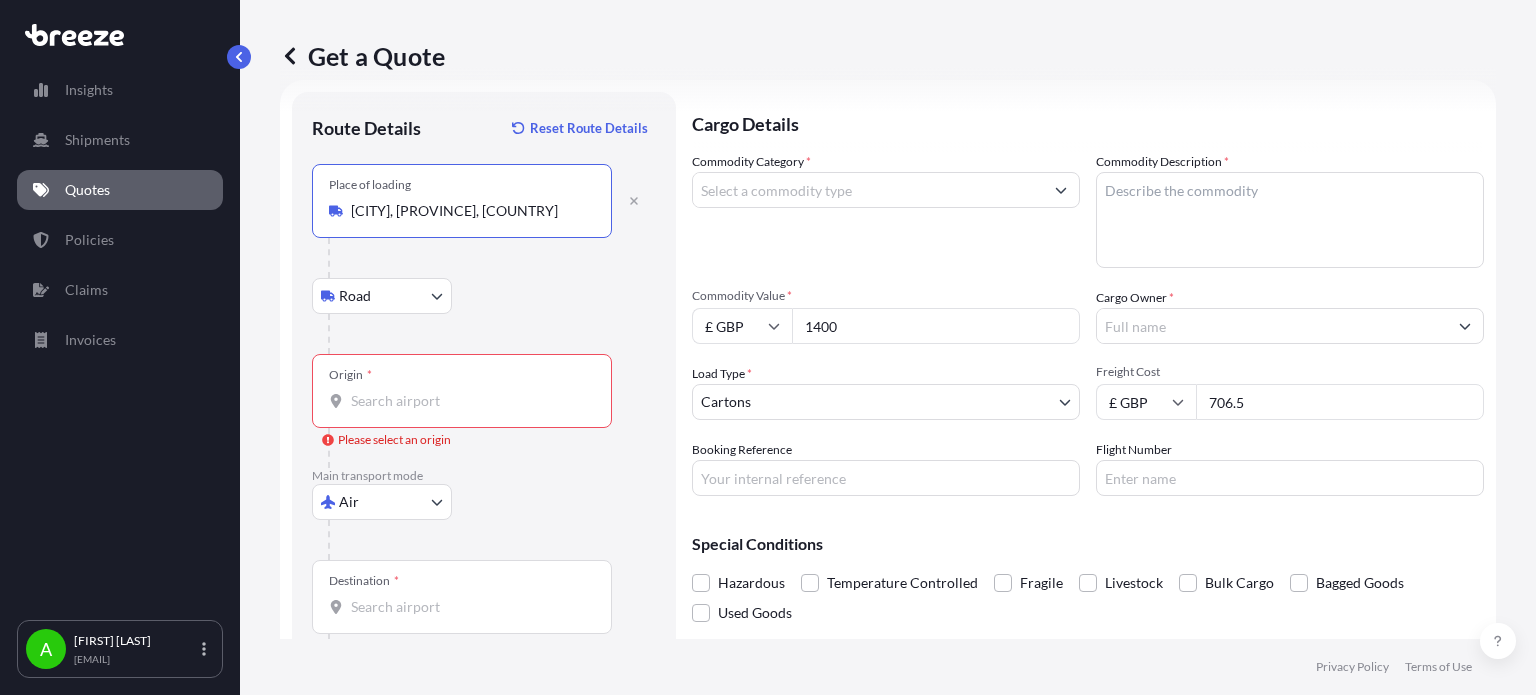 type on "[CITY], [PROVINCE], [COUNTRY]" 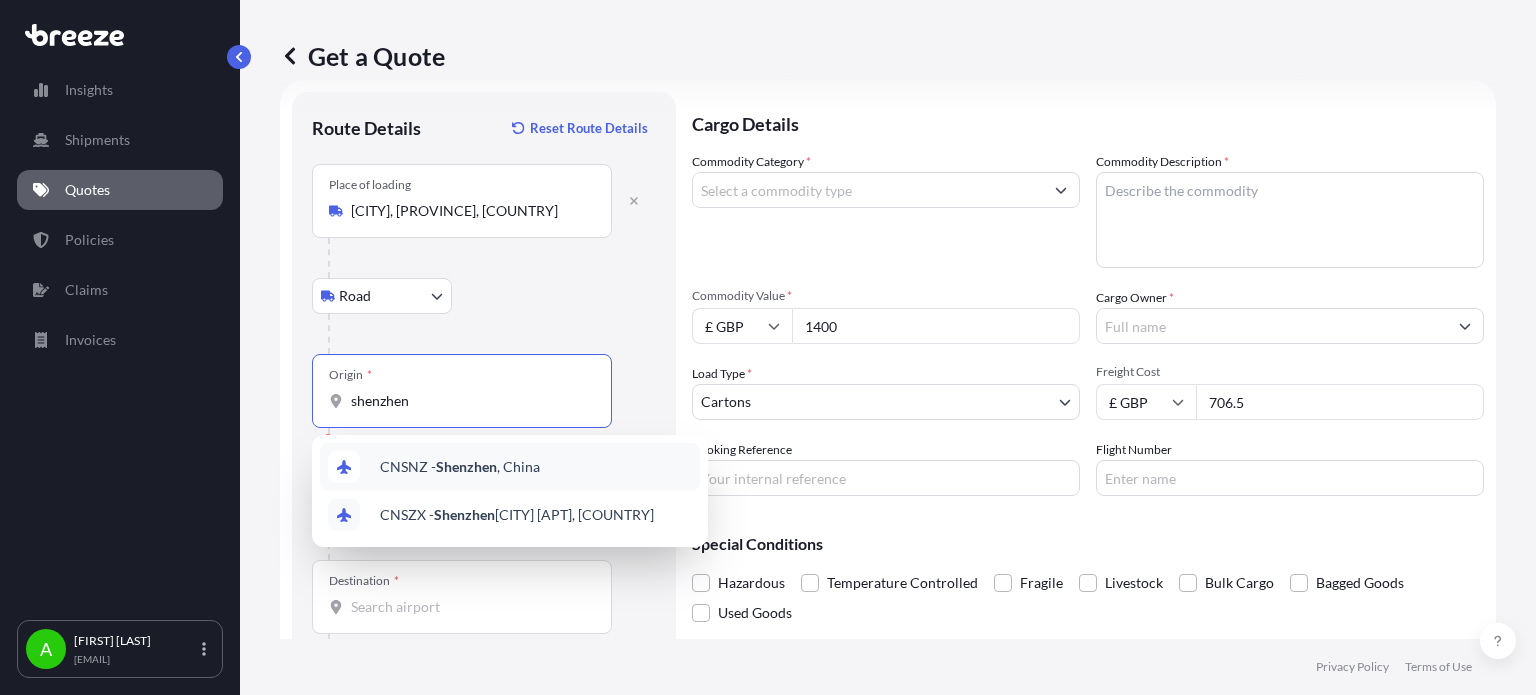 click on "CNSNZ -  [CITY] , [COUNTRY]" at bounding box center (460, 467) 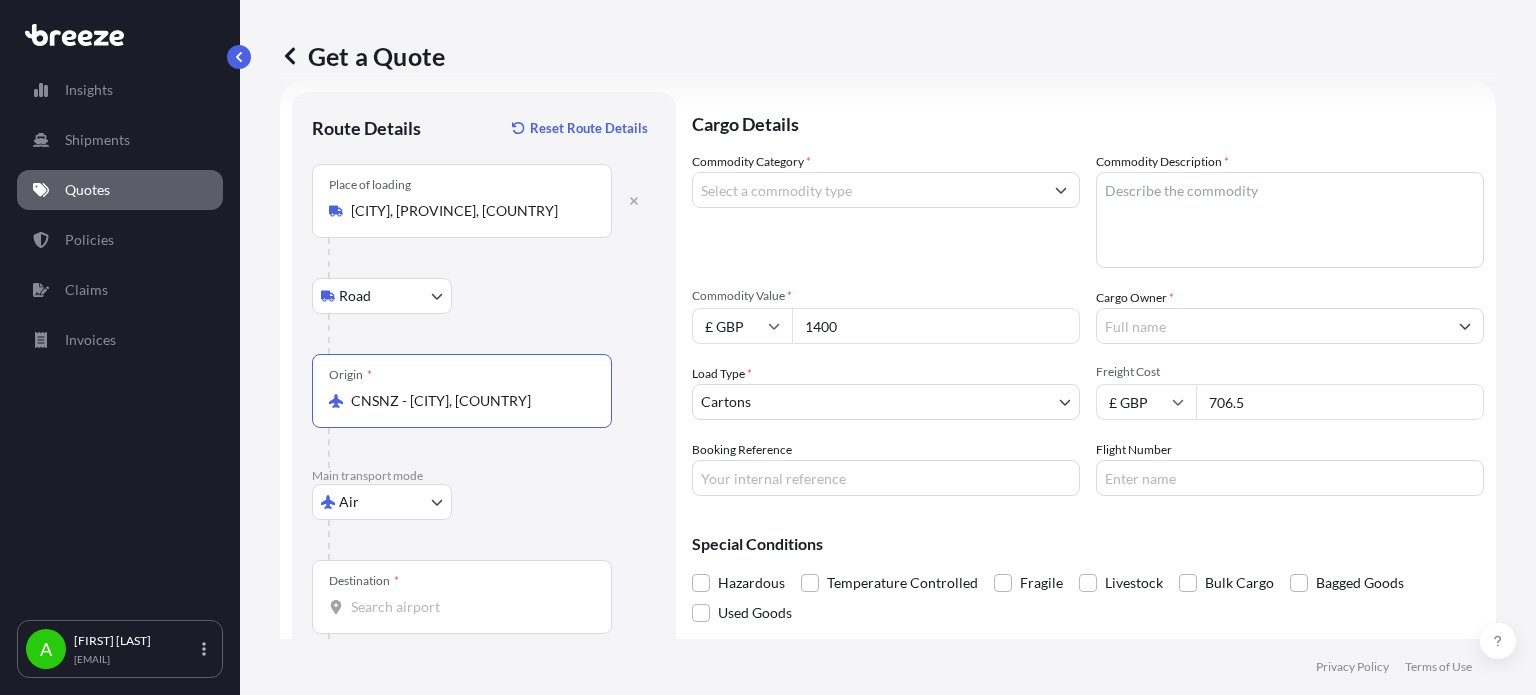 type on "CNSNZ - [CITY], [COUNTRY]" 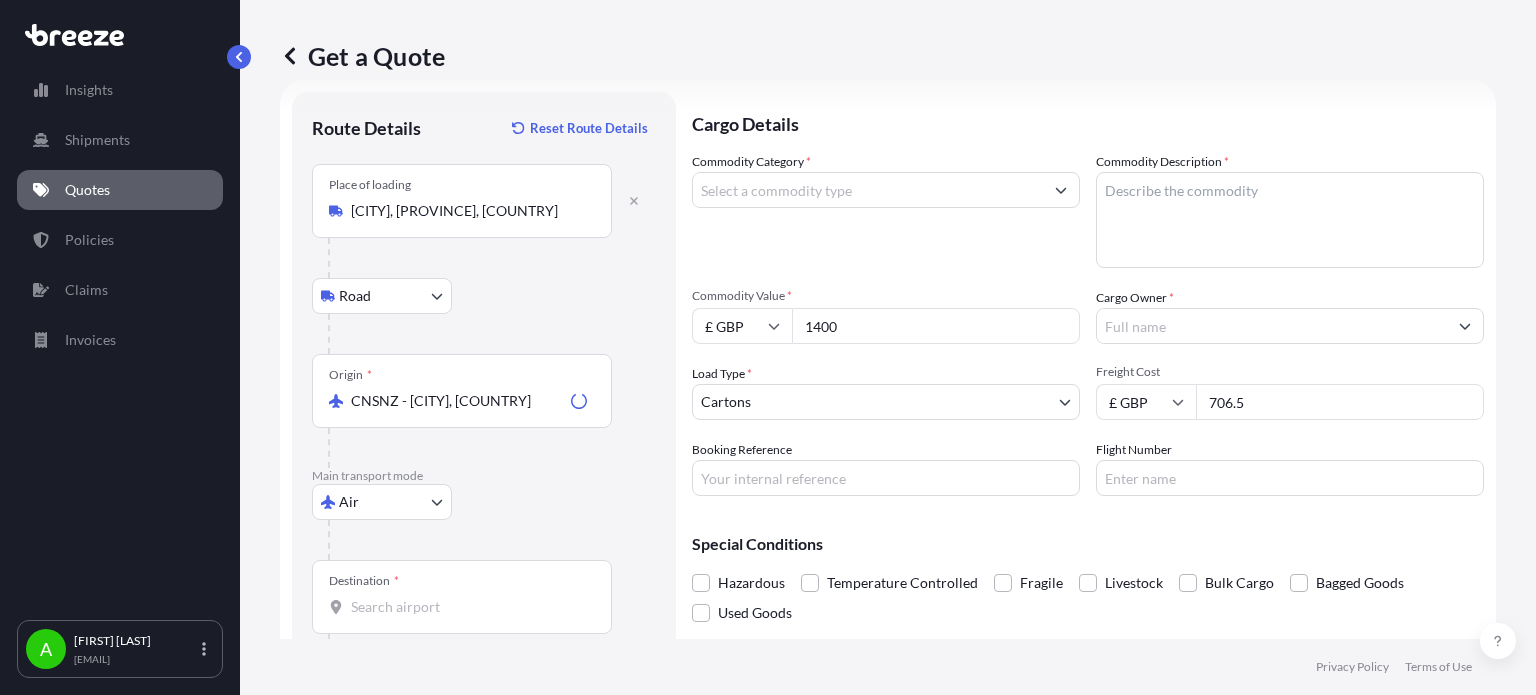 click on "Road Road Rail" at bounding box center [484, 296] 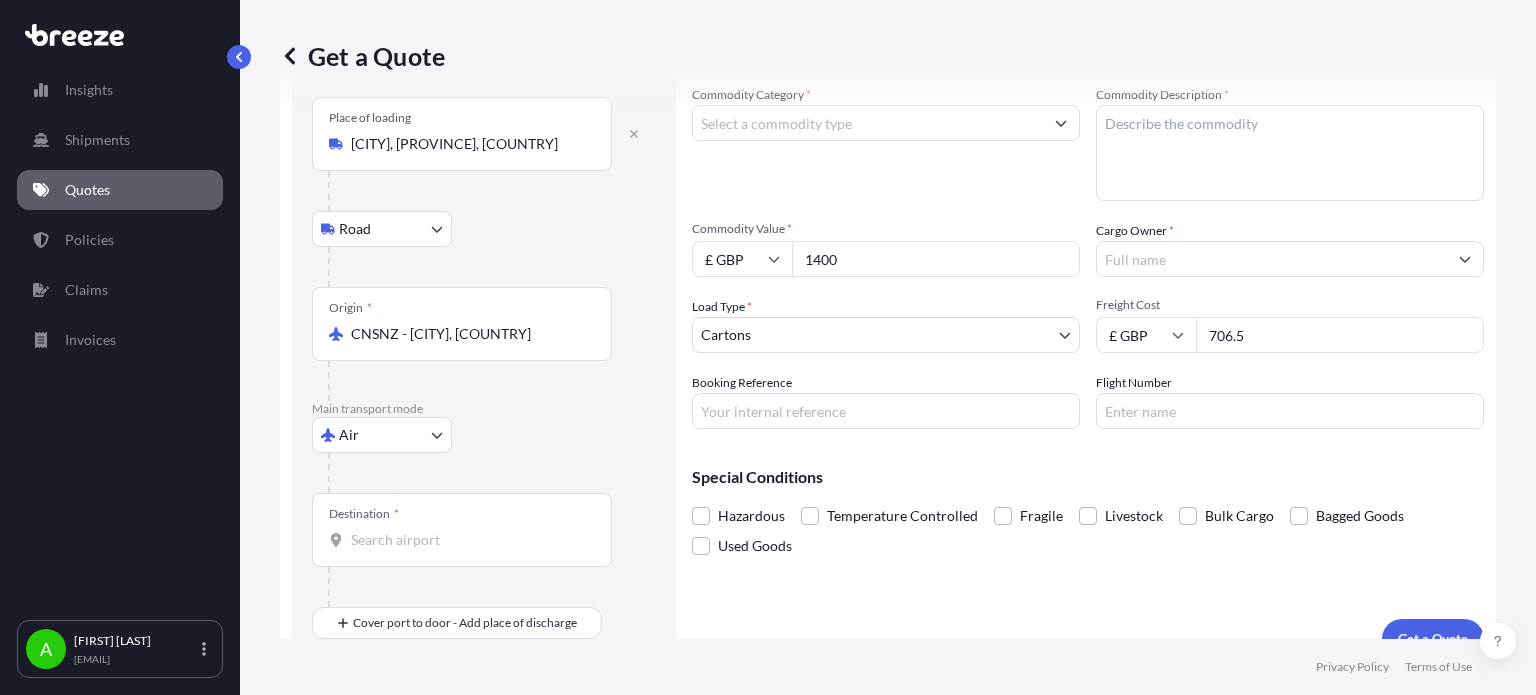 scroll, scrollTop: 129, scrollLeft: 0, axis: vertical 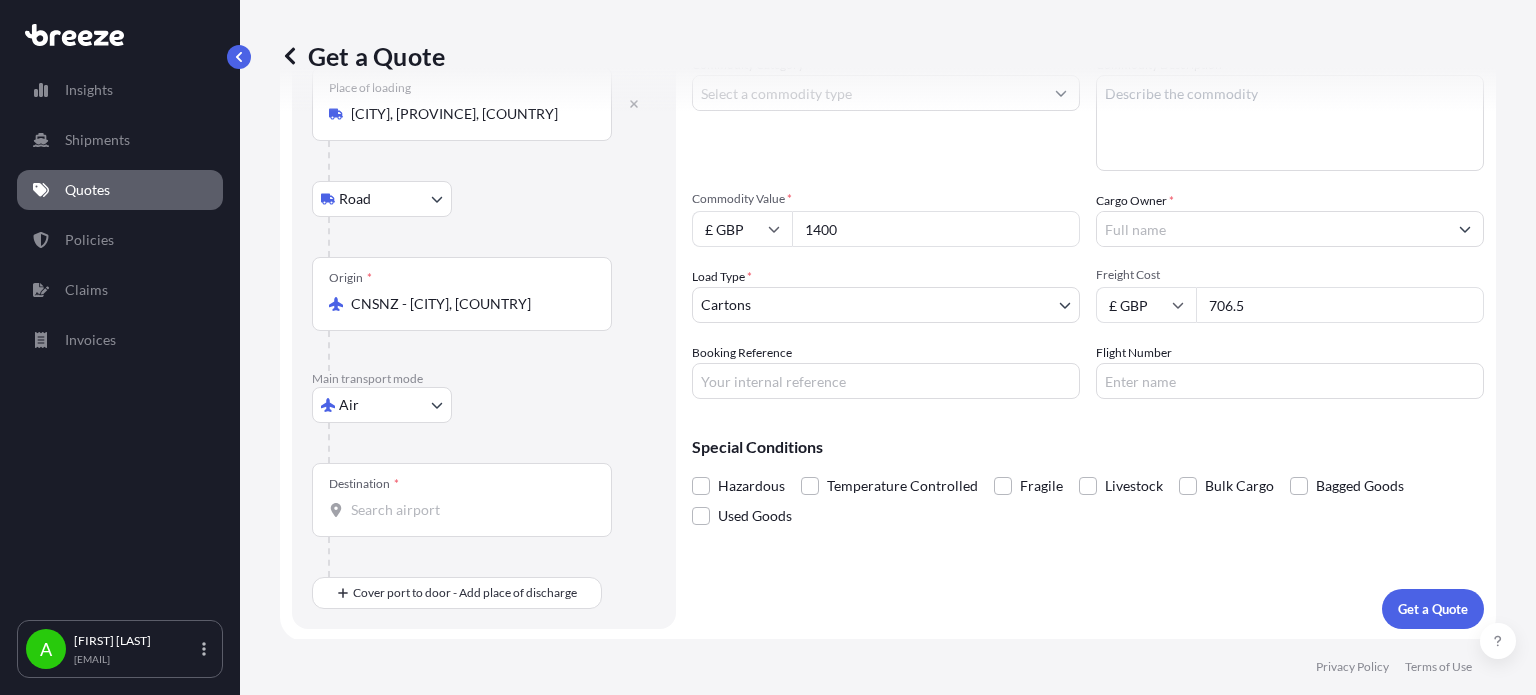 click on "Destination *" at bounding box center [462, 500] 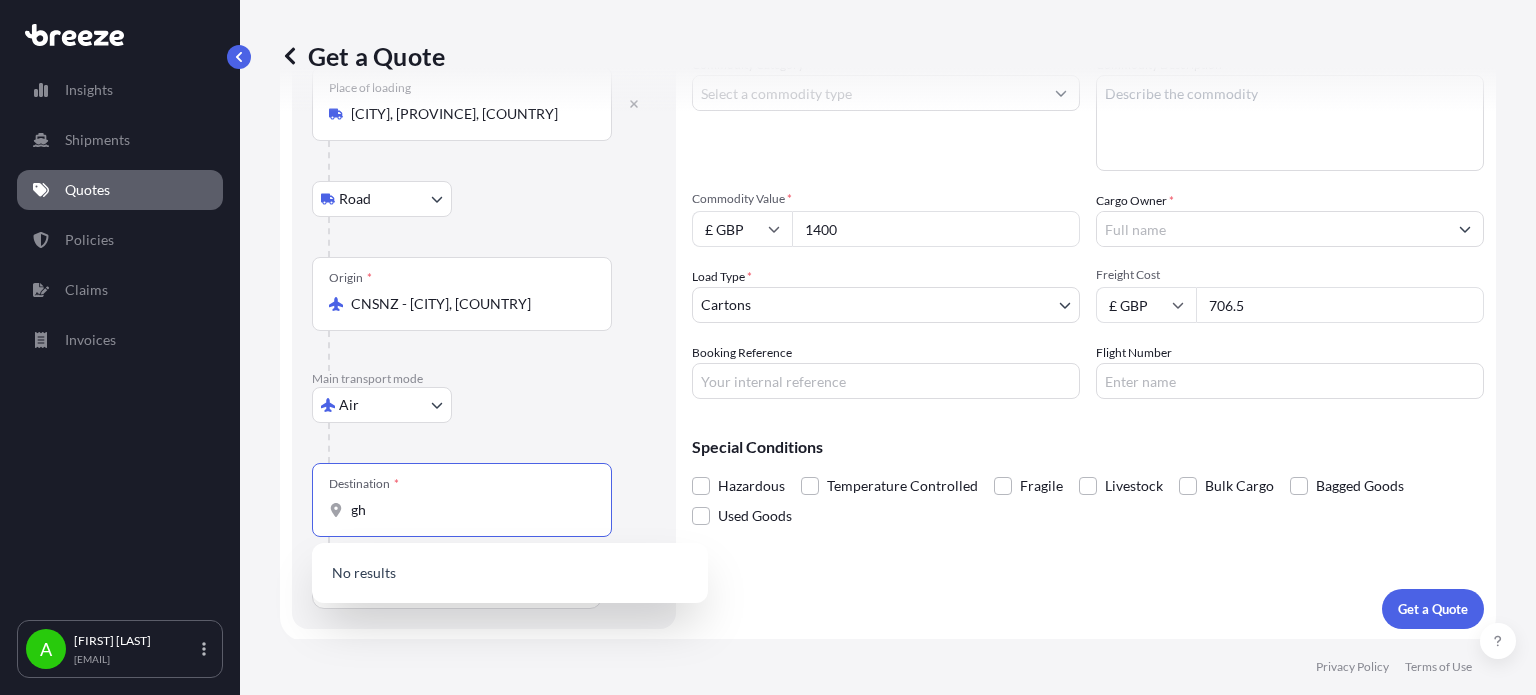 type on "g" 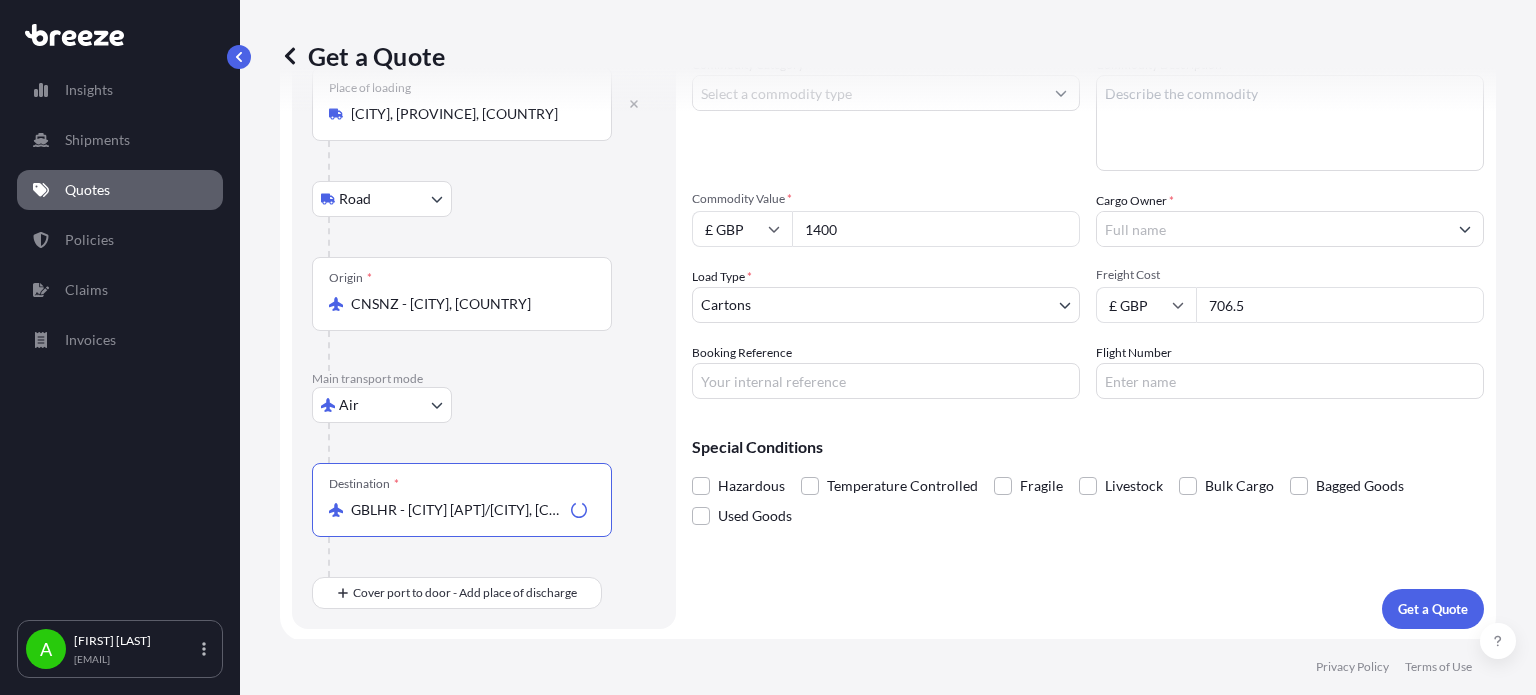 type on "GBLHR - [CITY] [APT]/[CITY], [COUNTRY]" 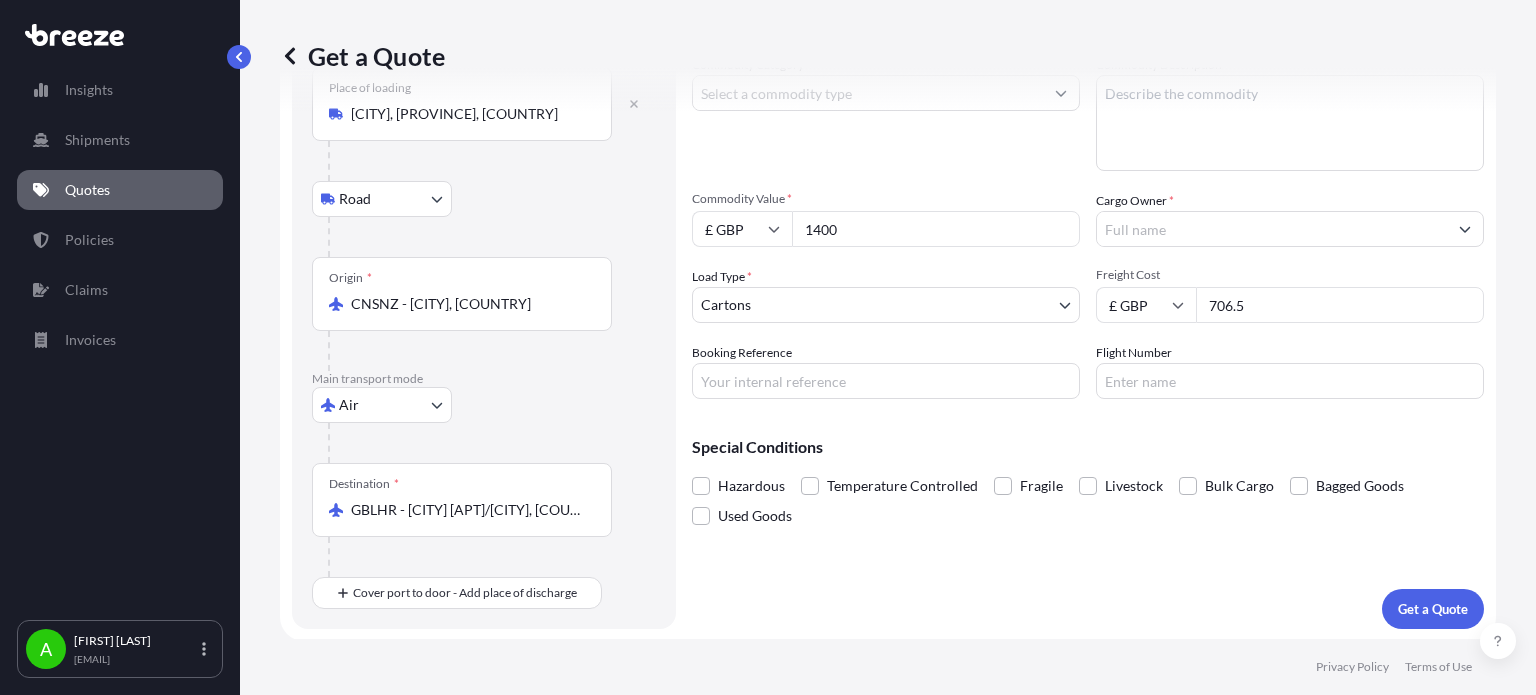 click on "Air Sea Air Road Rail" at bounding box center [484, 405] 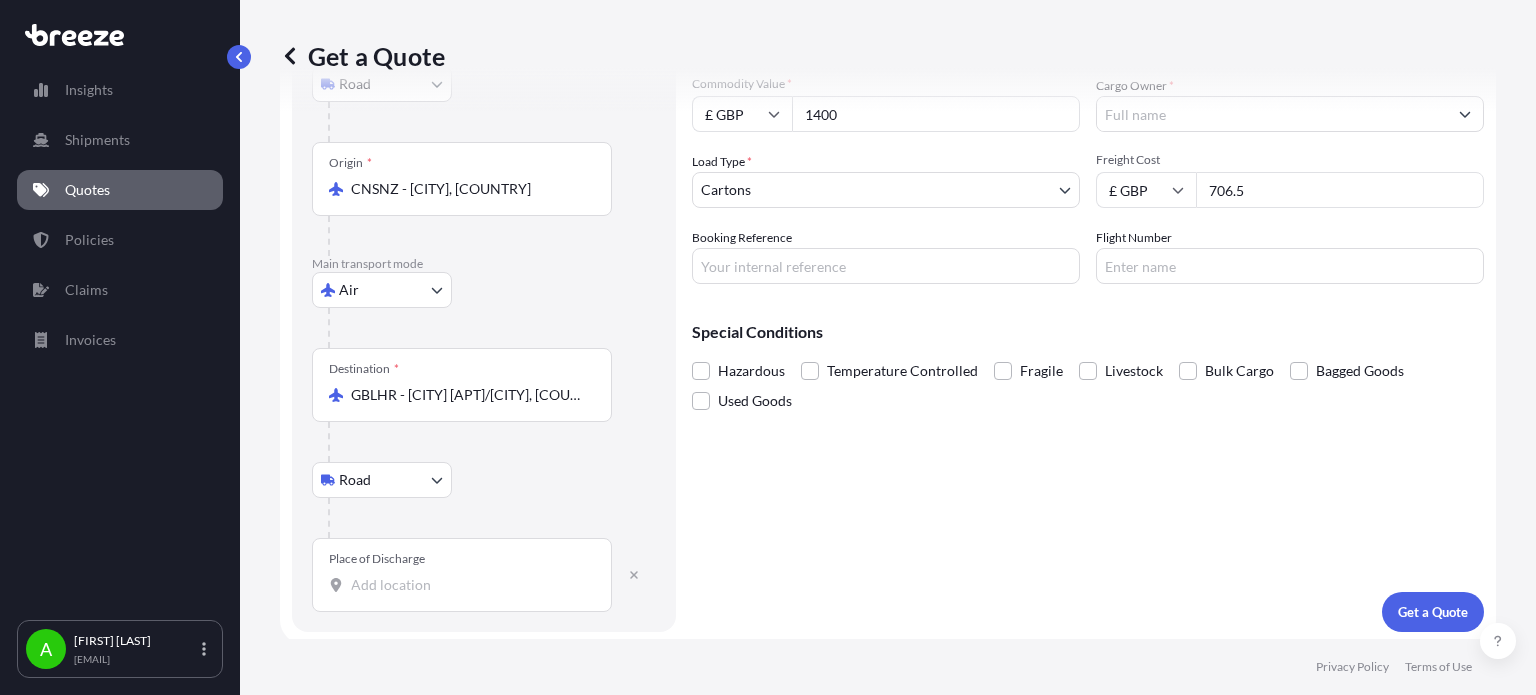 scroll, scrollTop: 247, scrollLeft: 0, axis: vertical 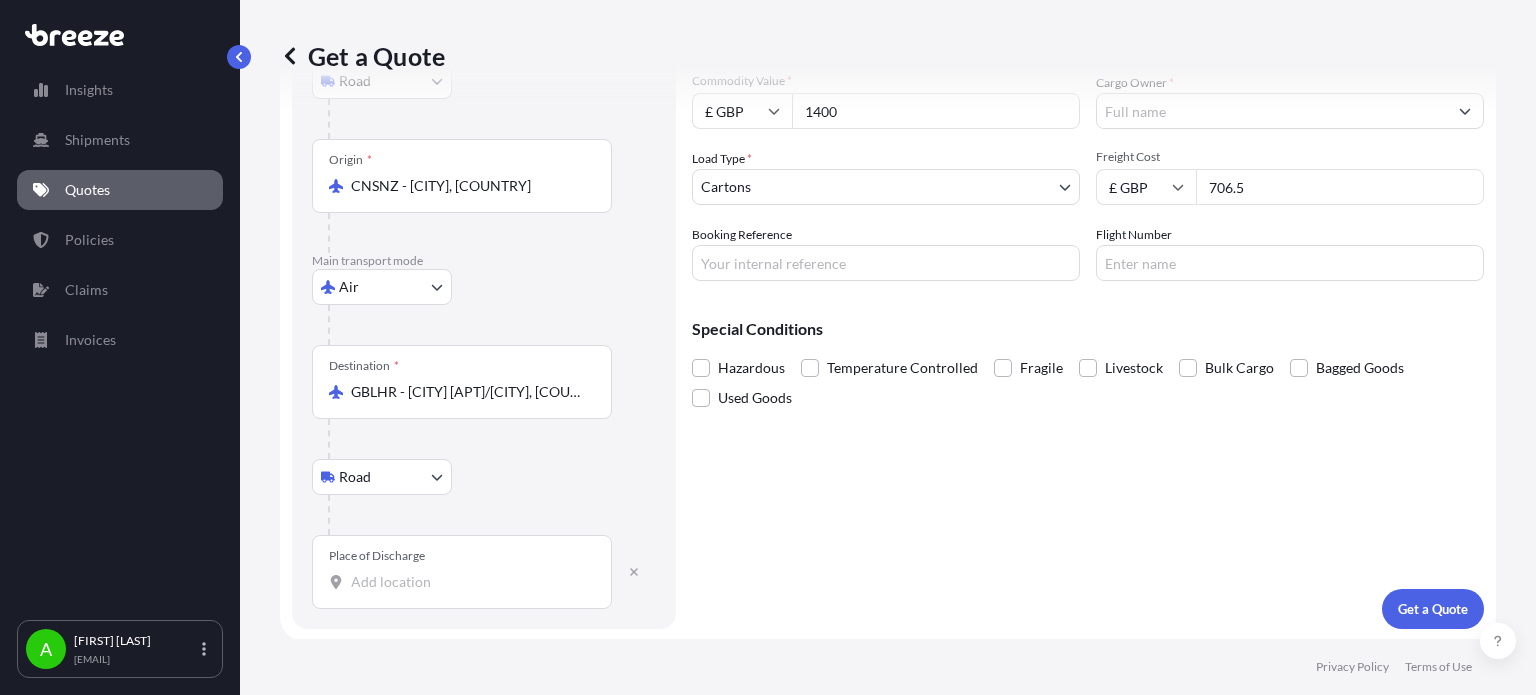 click on "Place of Discharge" at bounding box center (469, 582) 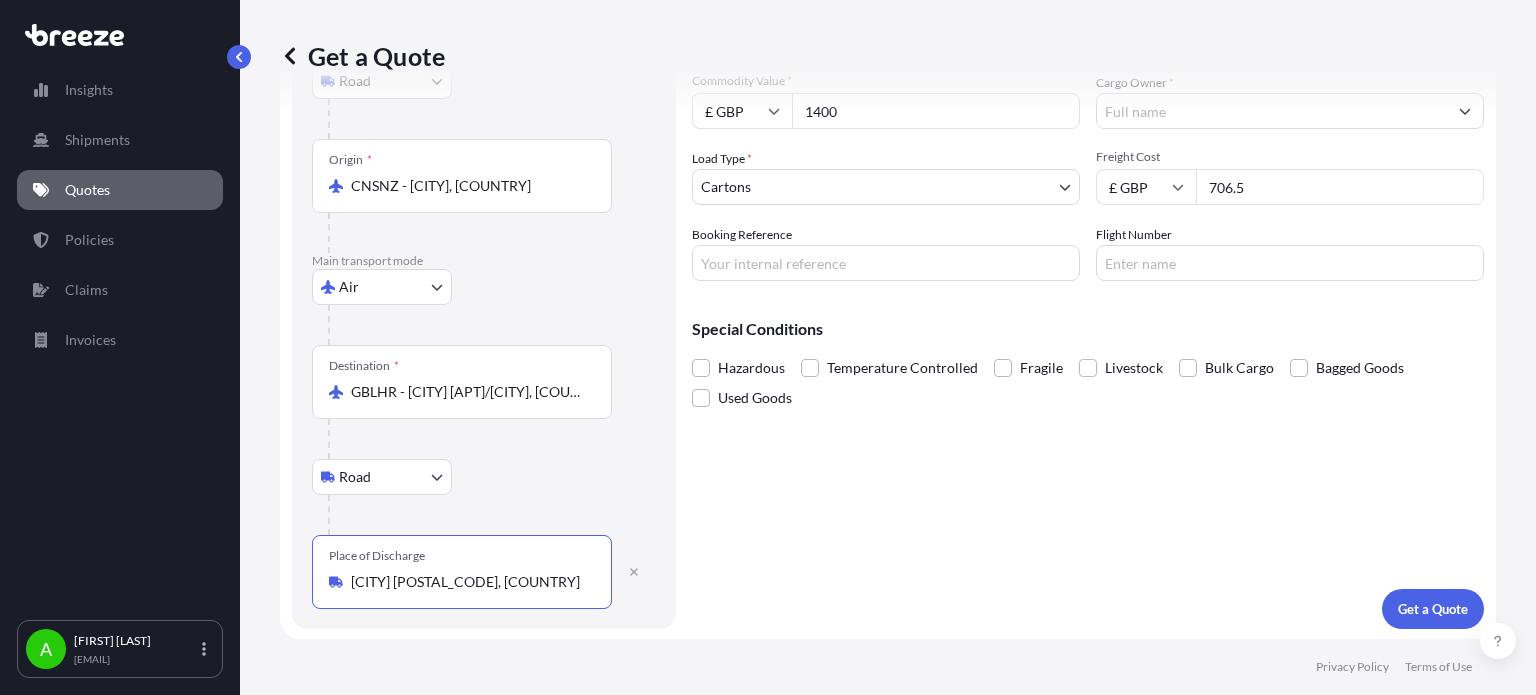 type on "[CITY] [POSTAL_CODE], [COUNTRY]" 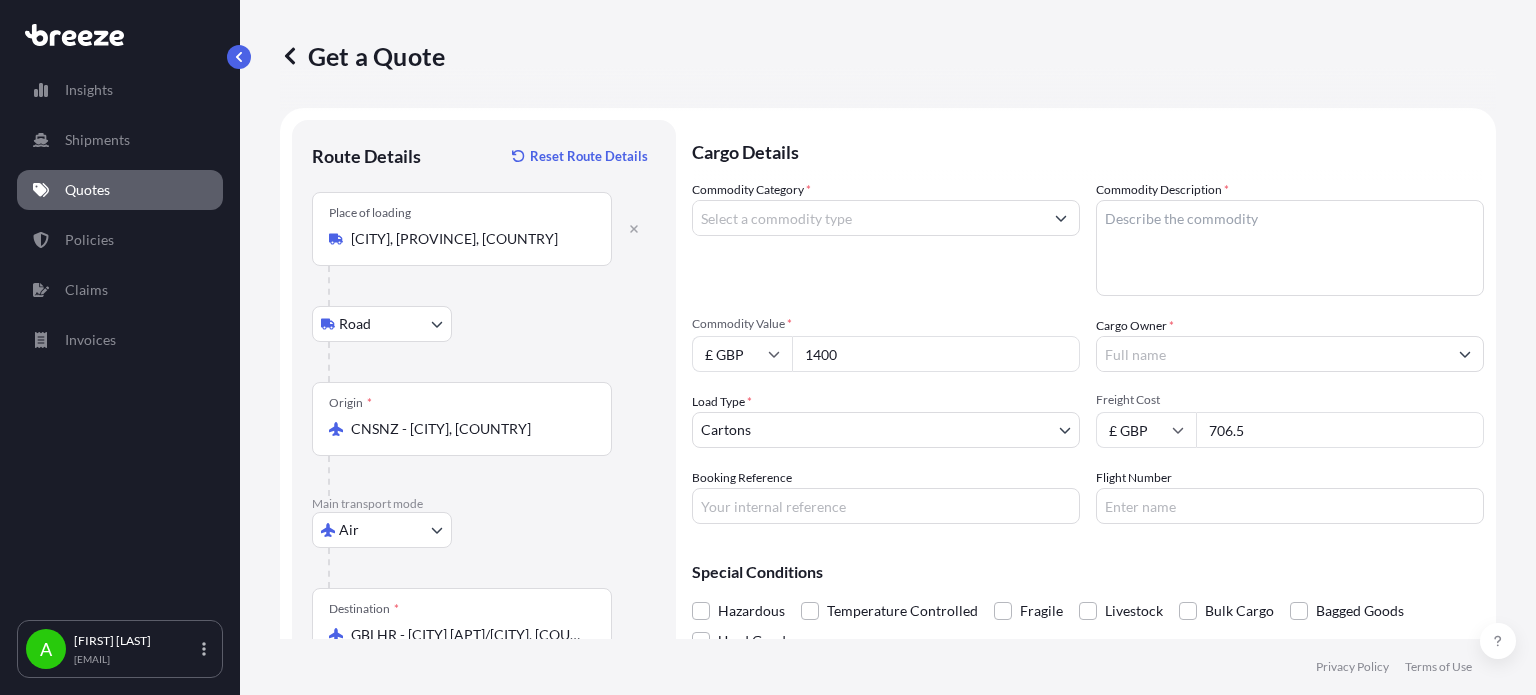 scroll, scrollTop: 0, scrollLeft: 0, axis: both 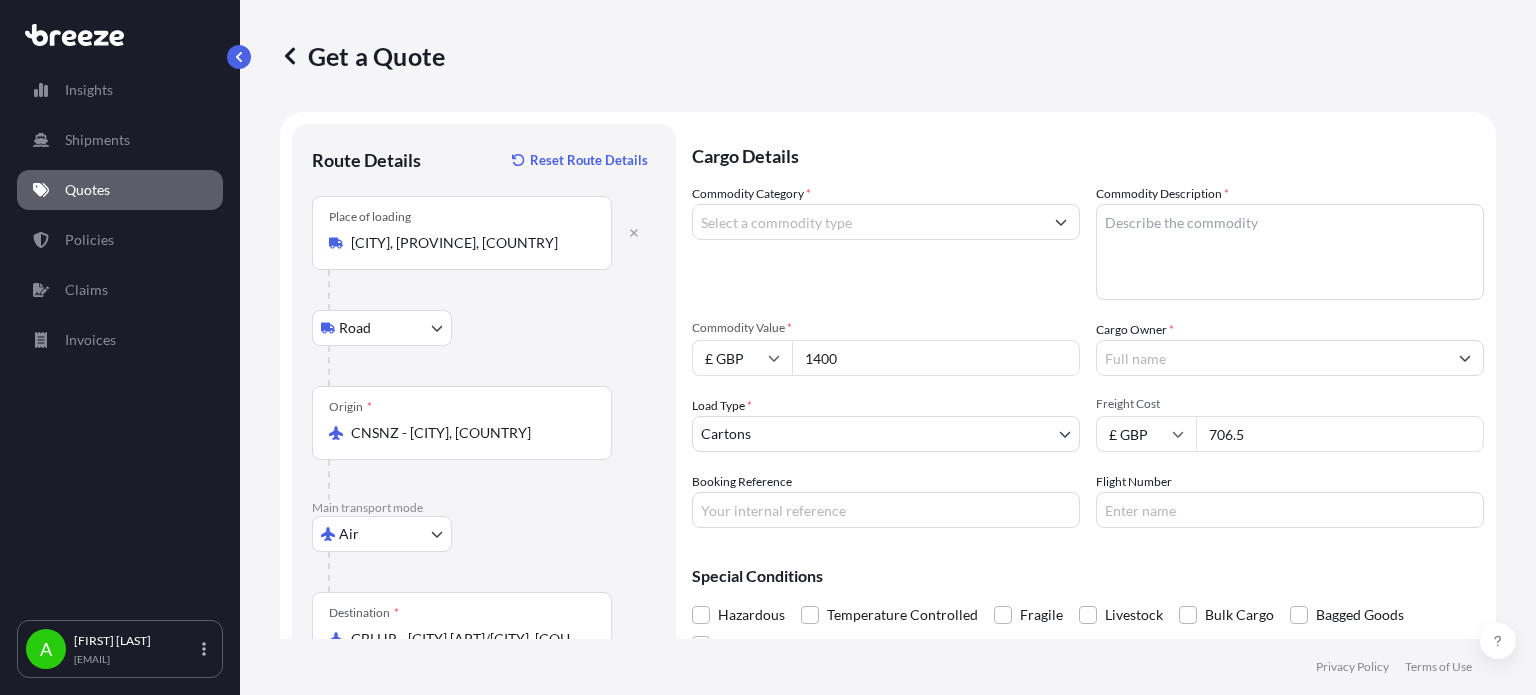 click on "Commodity Category *" at bounding box center [868, 222] 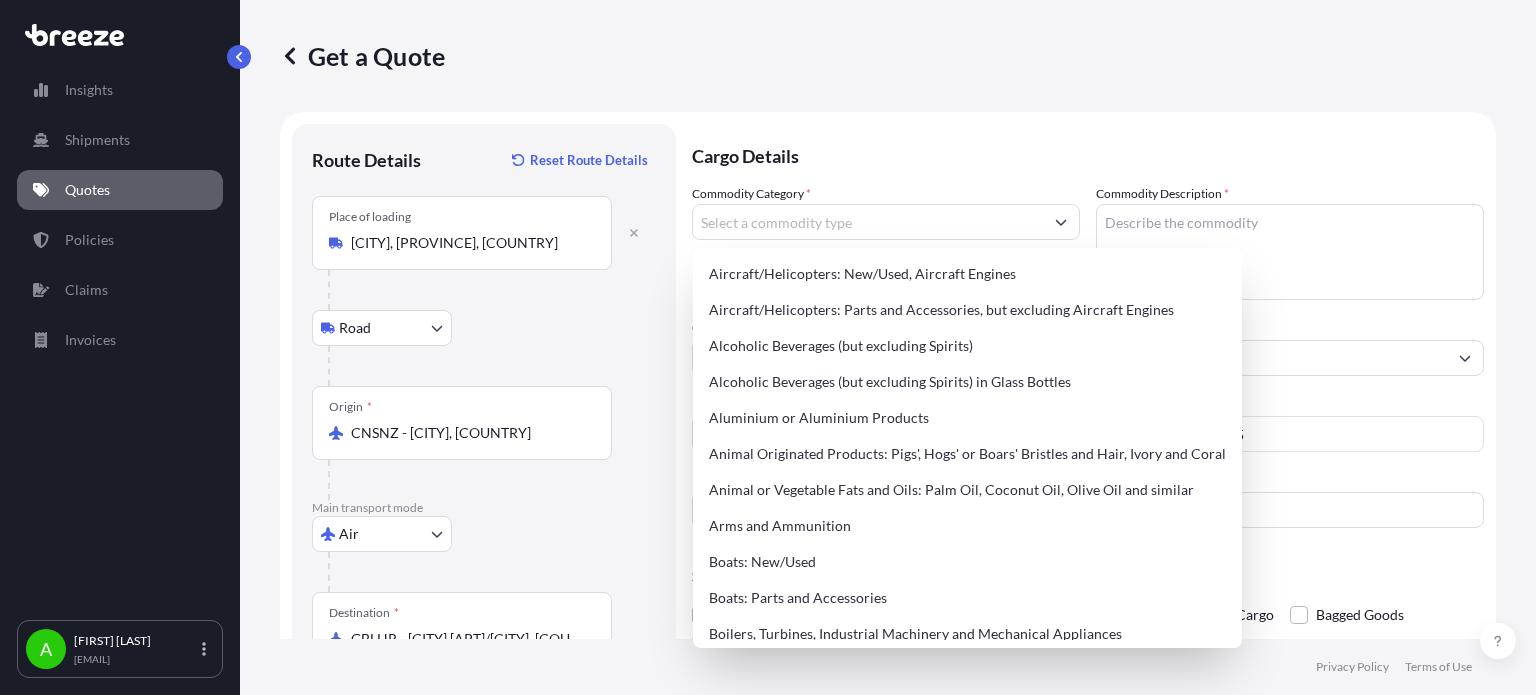 click on "Cargo Details" at bounding box center (1088, 154) 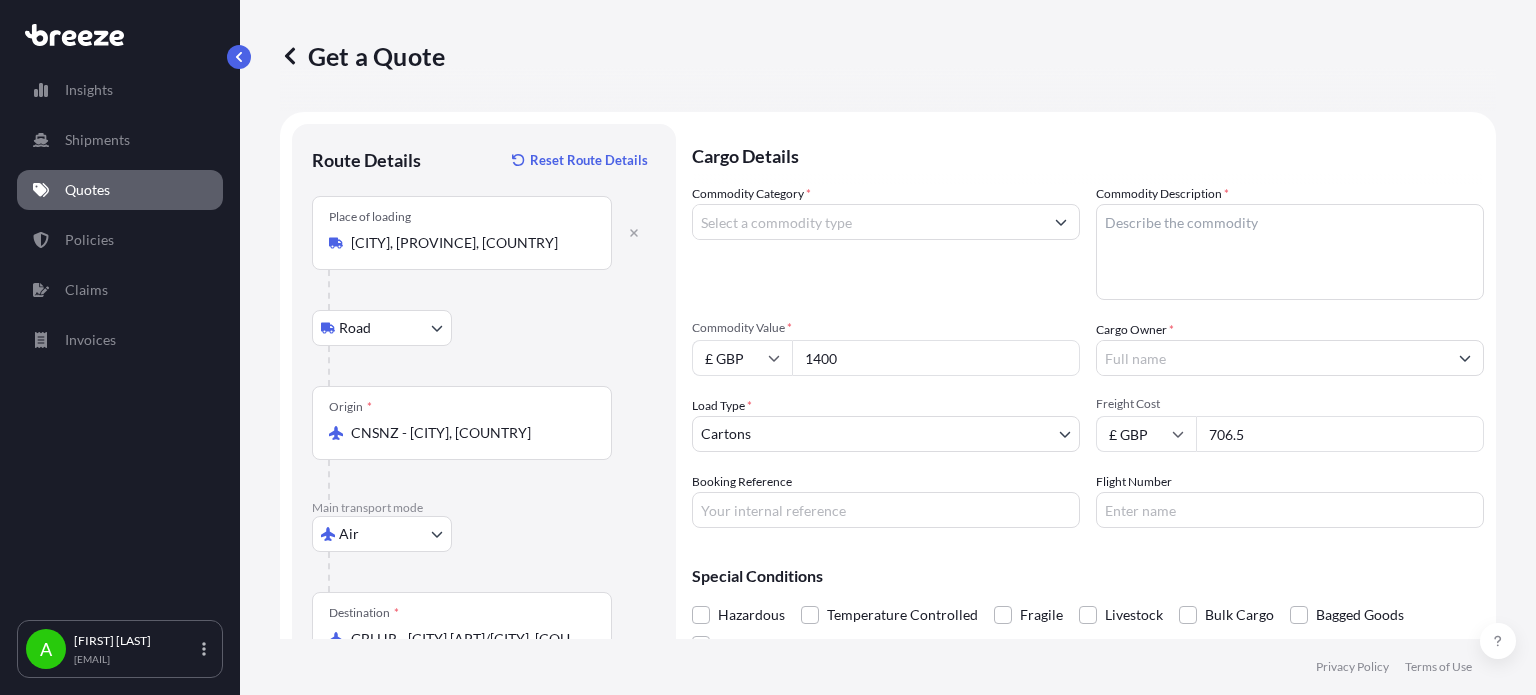 click on "Commodity Category *" at bounding box center (868, 222) 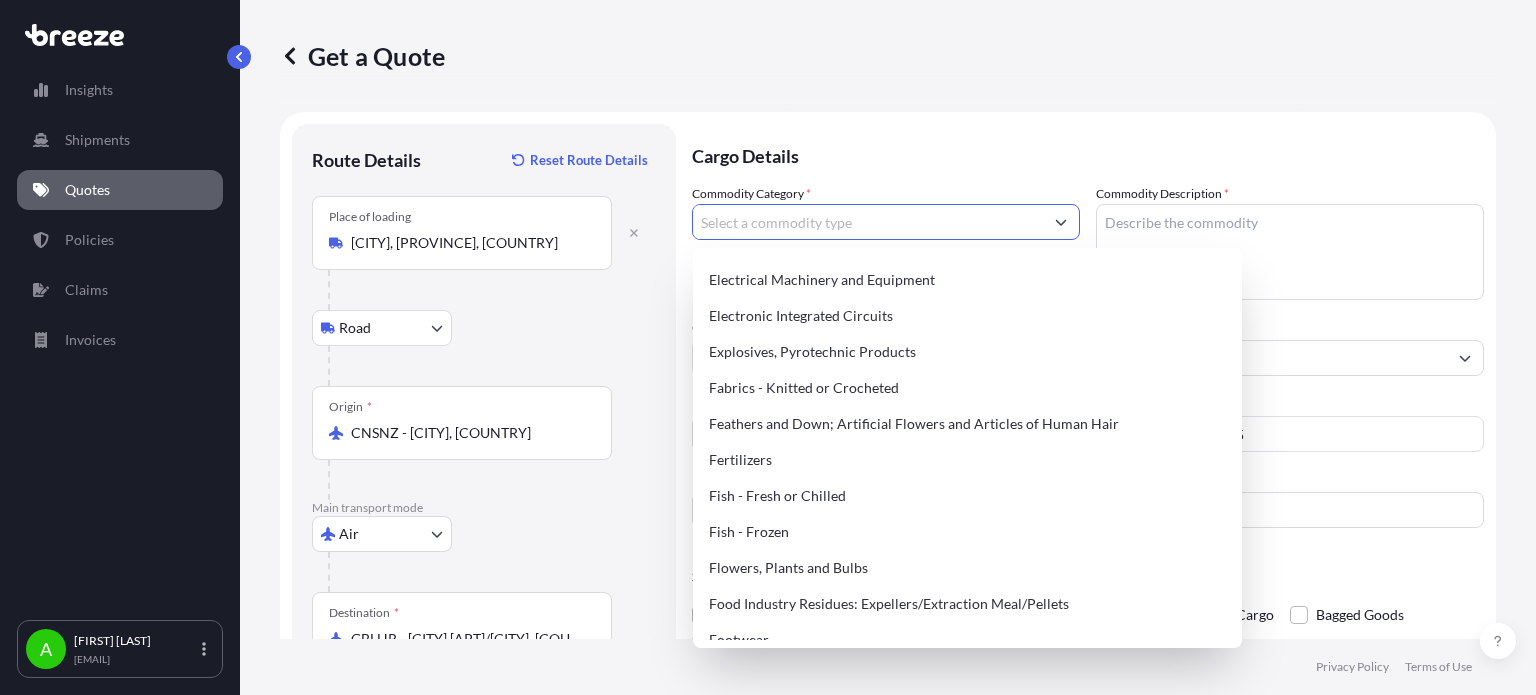 scroll, scrollTop: 1200, scrollLeft: 0, axis: vertical 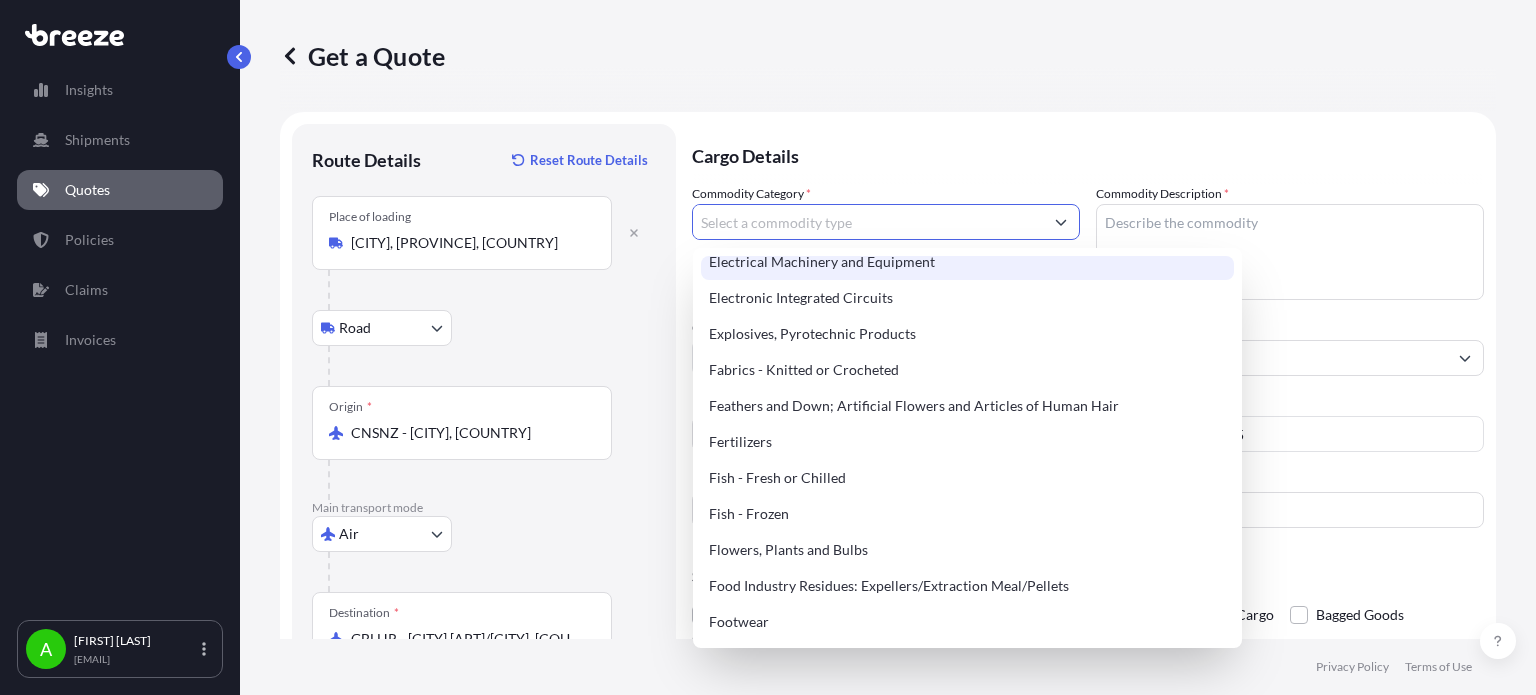click on "Electrical Machinery and Equipment" at bounding box center [967, 262] 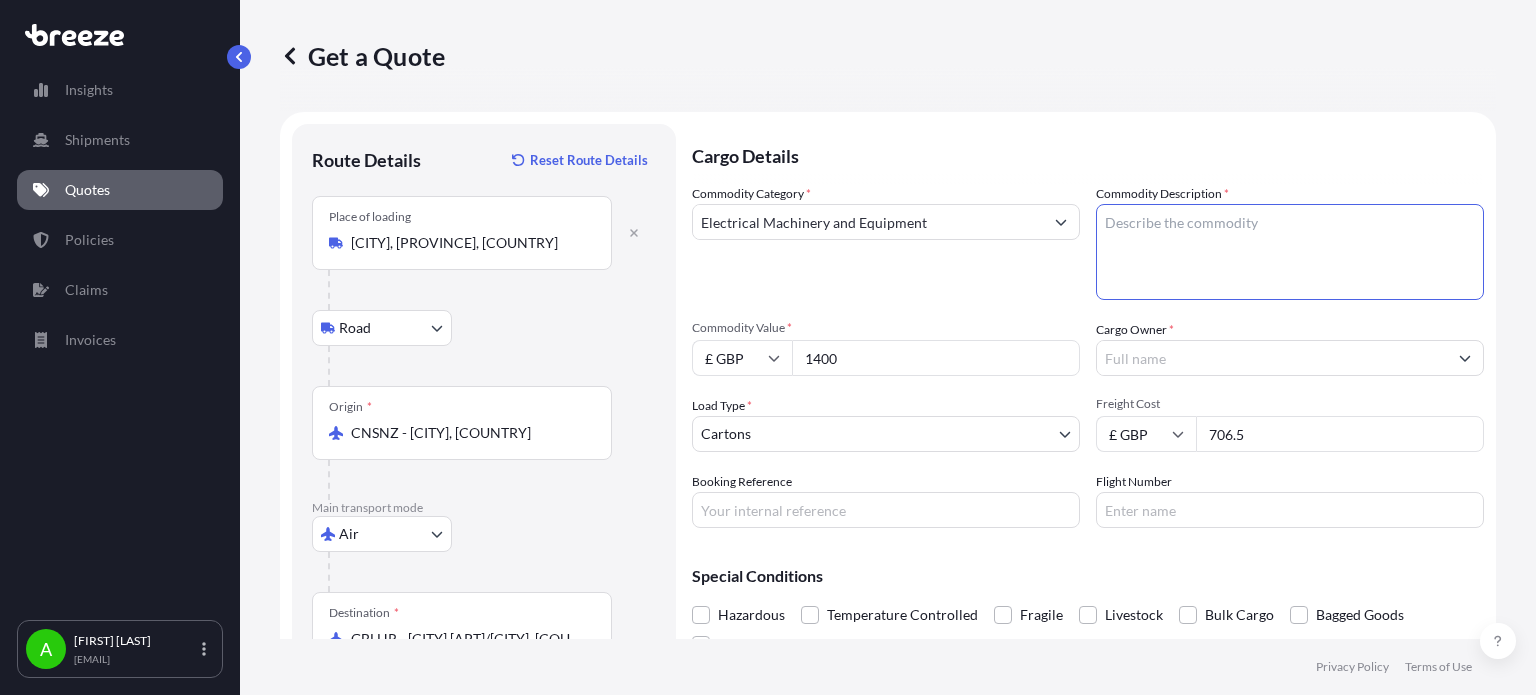 click on "Commodity Description *" at bounding box center [1290, 252] 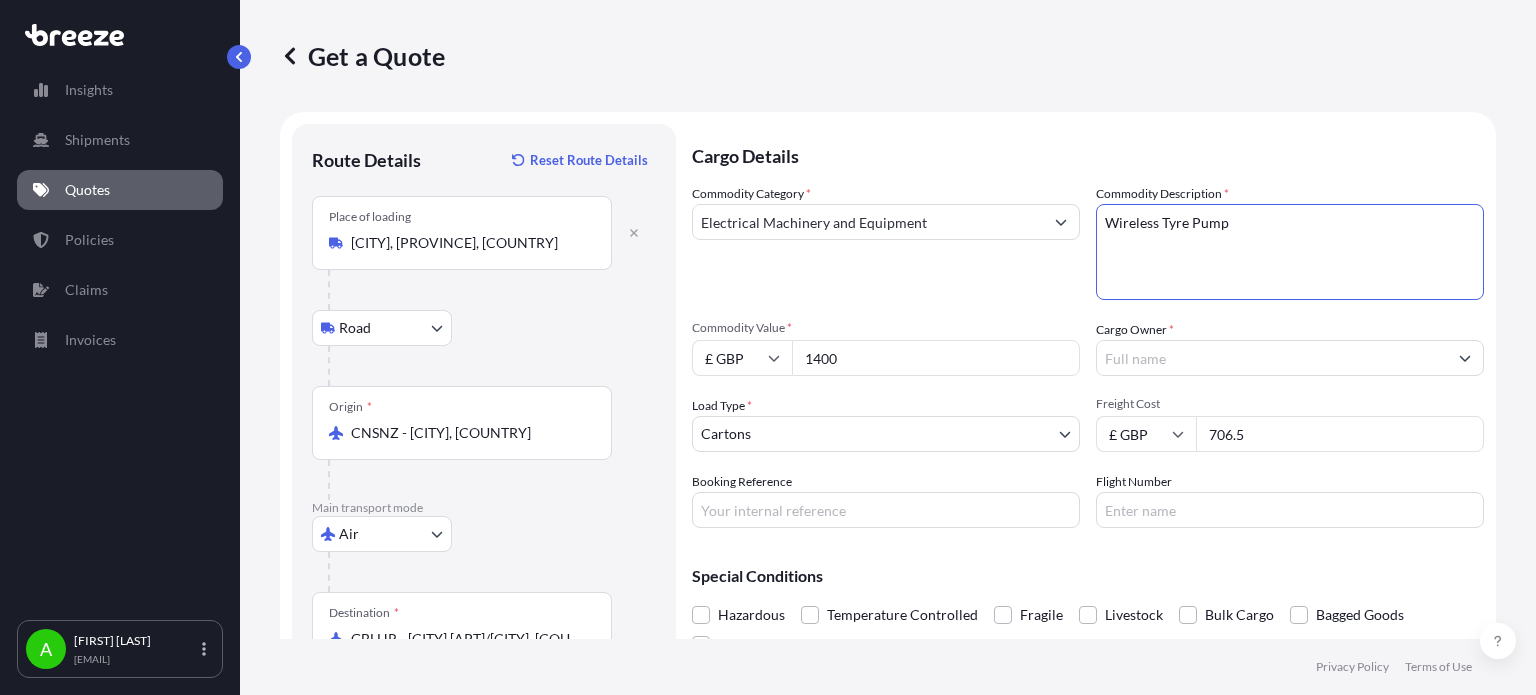 type on "Wireless Tyre Pump" 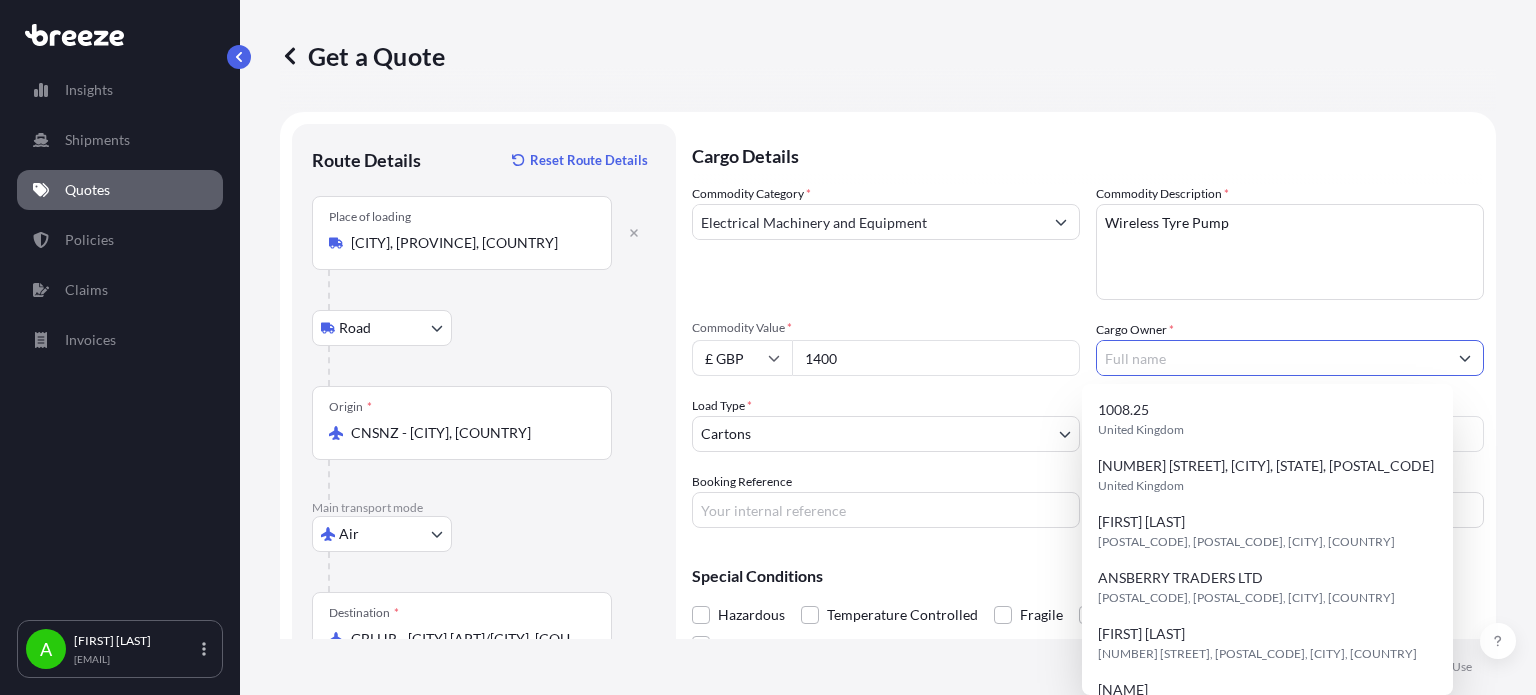 click on "Cargo Owner *" at bounding box center [1272, 358] 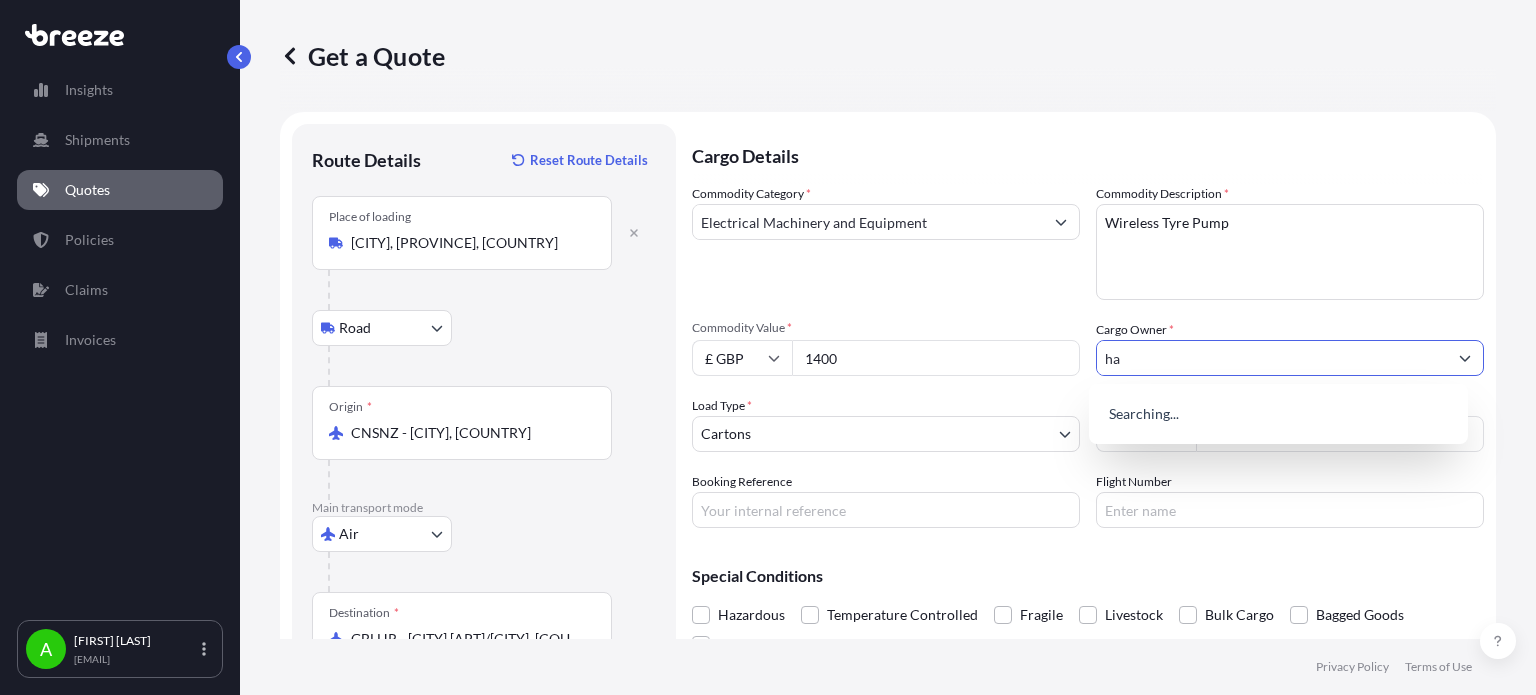 type on "h" 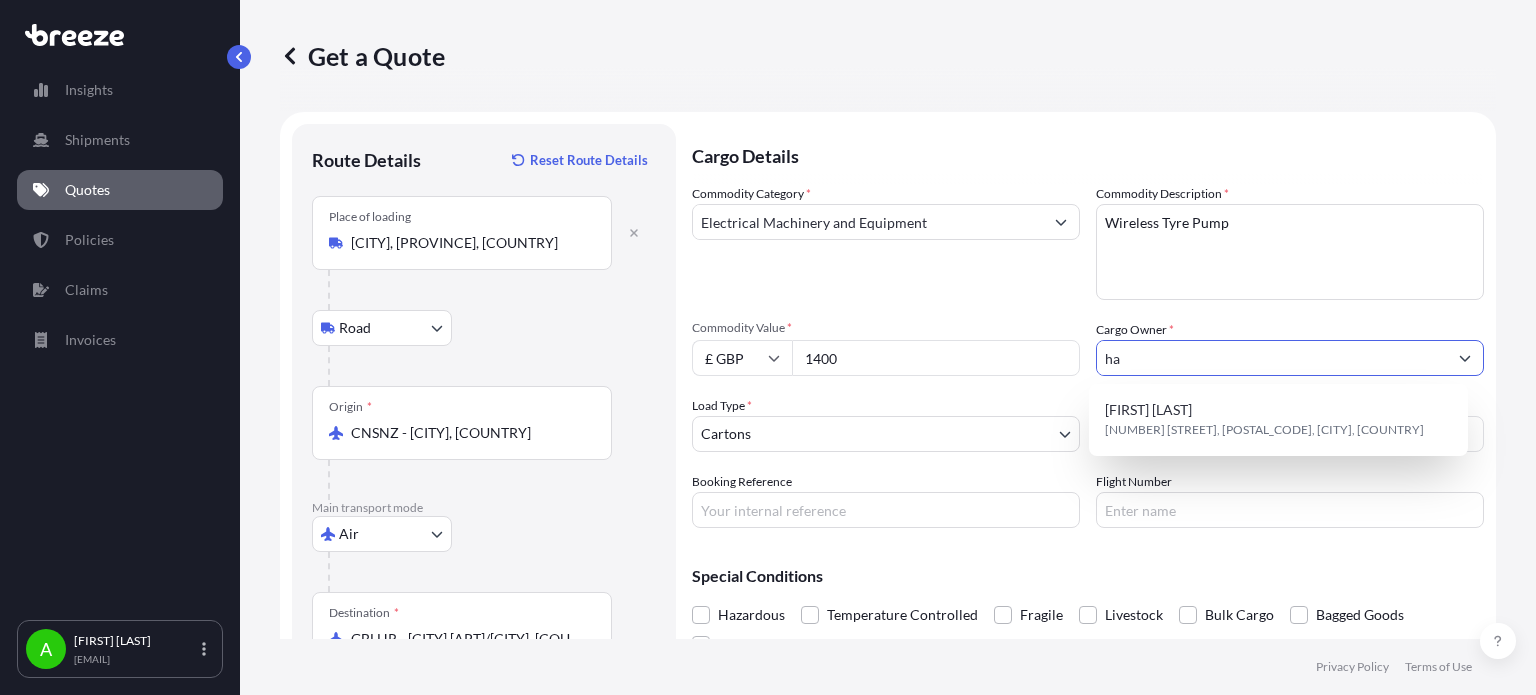 type on "h" 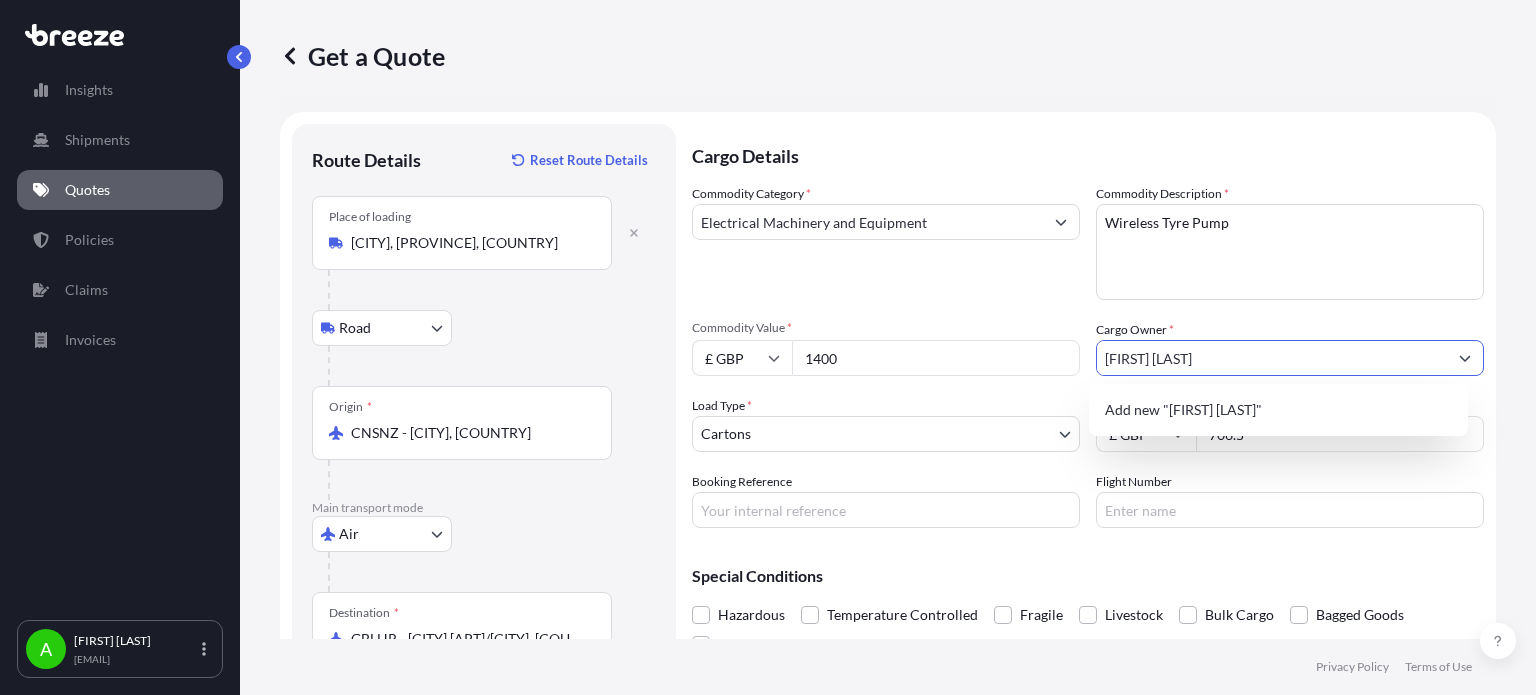 type on "[FIRST] [LAST]" 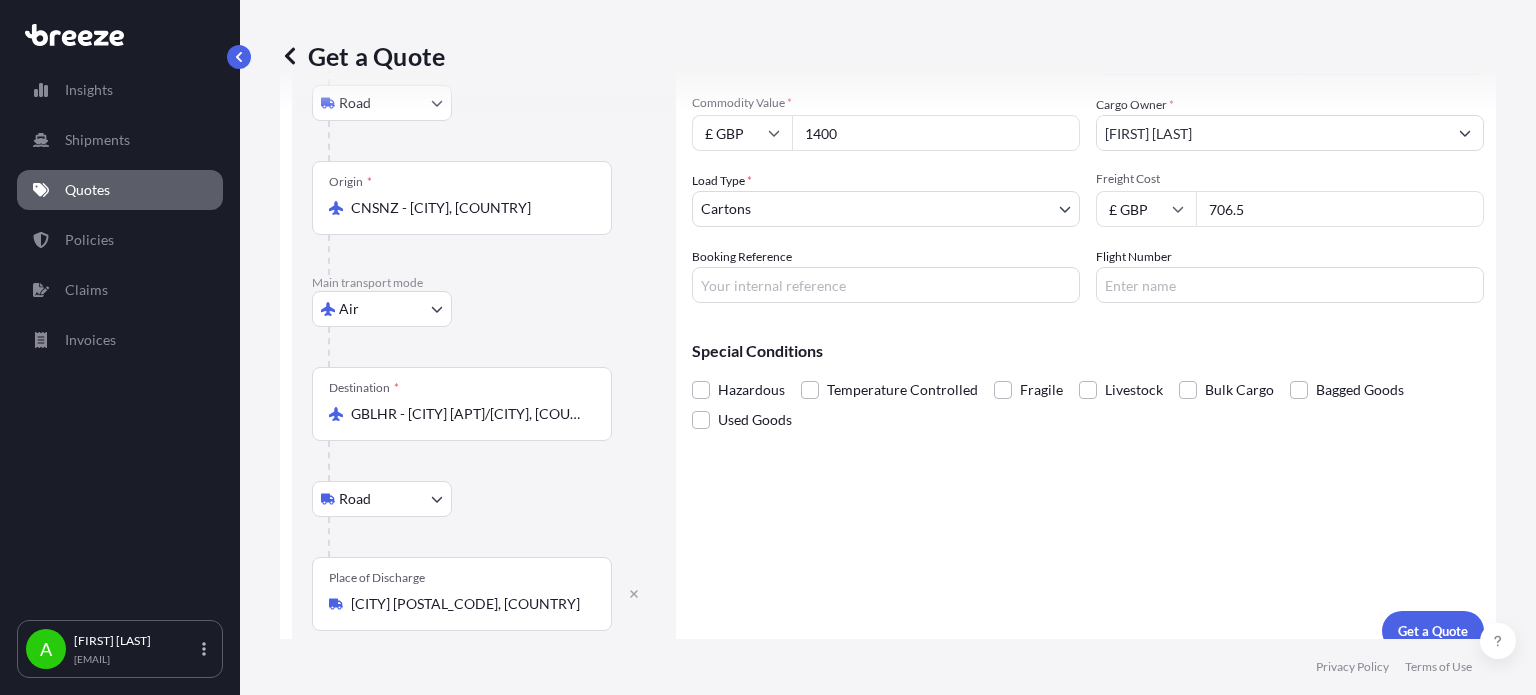 scroll, scrollTop: 247, scrollLeft: 0, axis: vertical 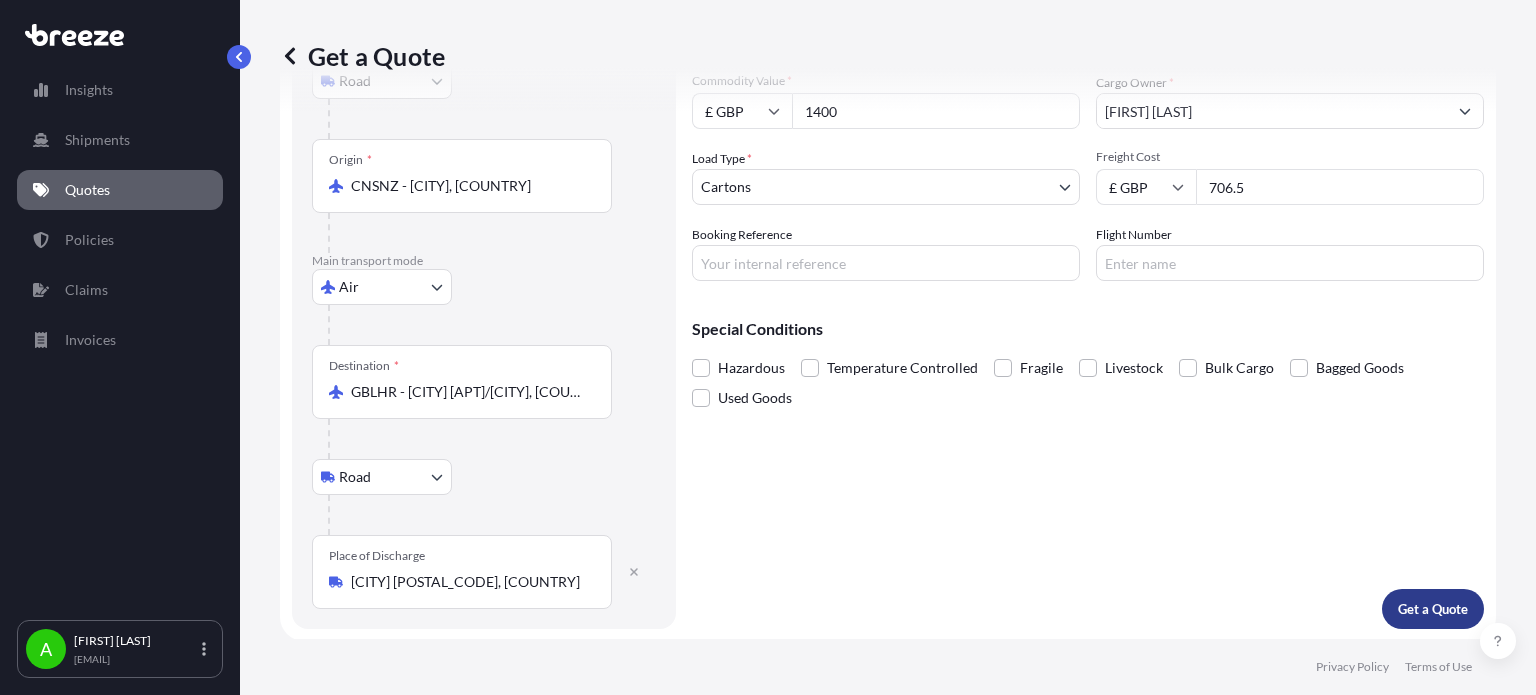 click on "Get a Quote" at bounding box center (1433, 609) 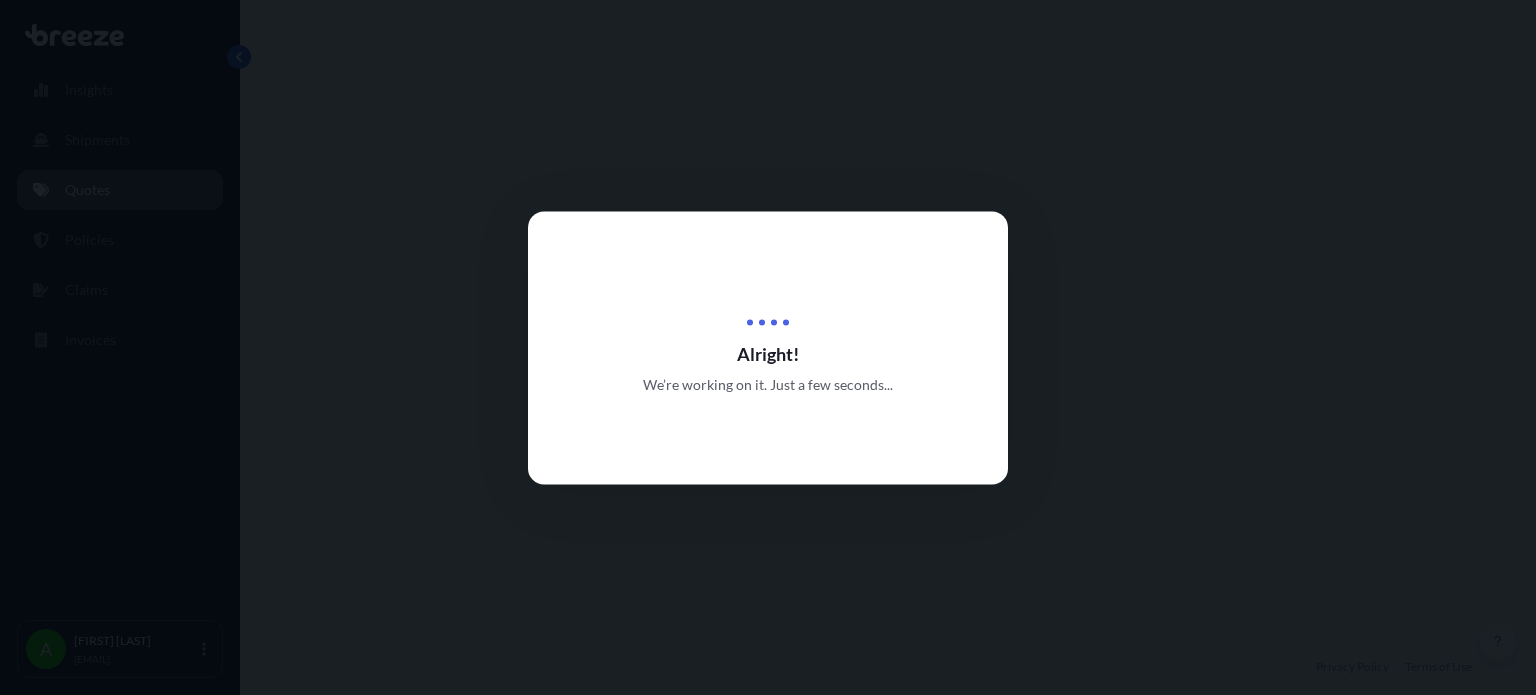 scroll, scrollTop: 0, scrollLeft: 0, axis: both 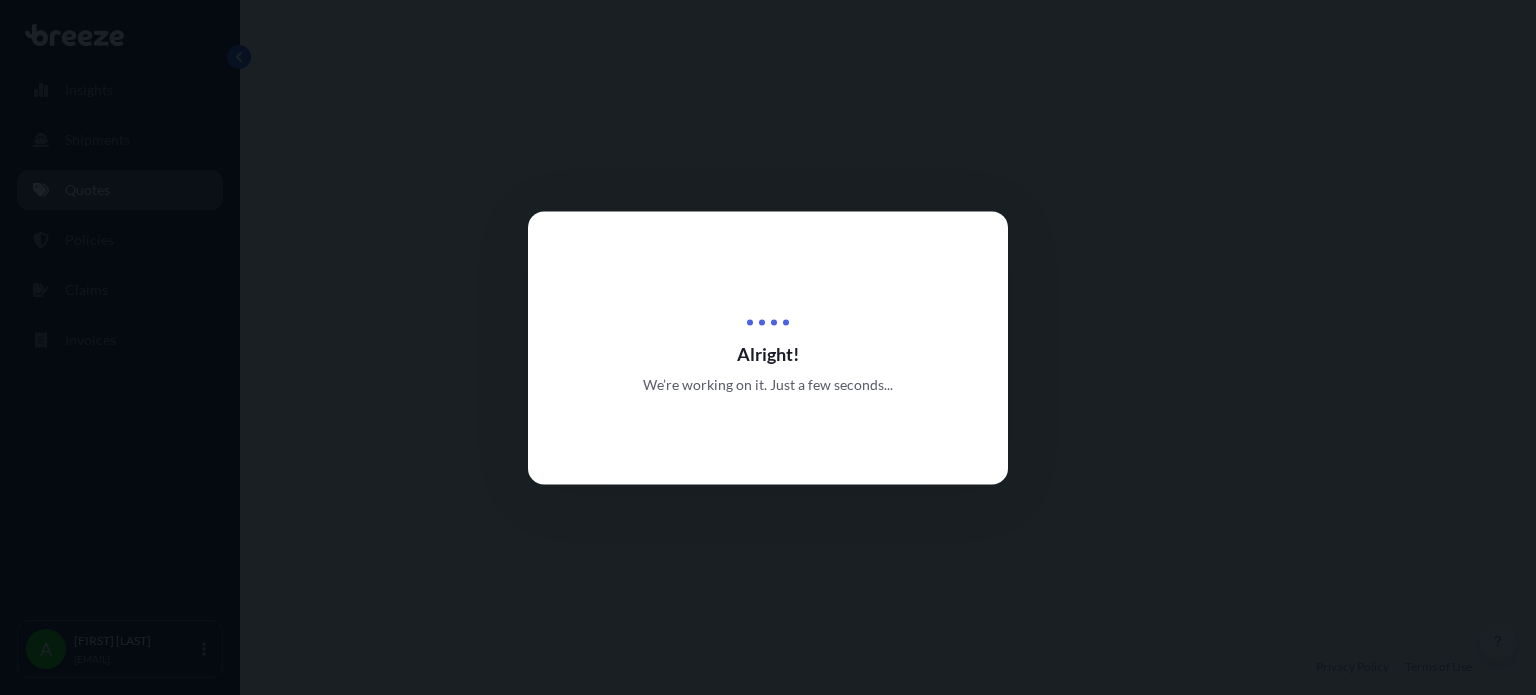 select on "Road" 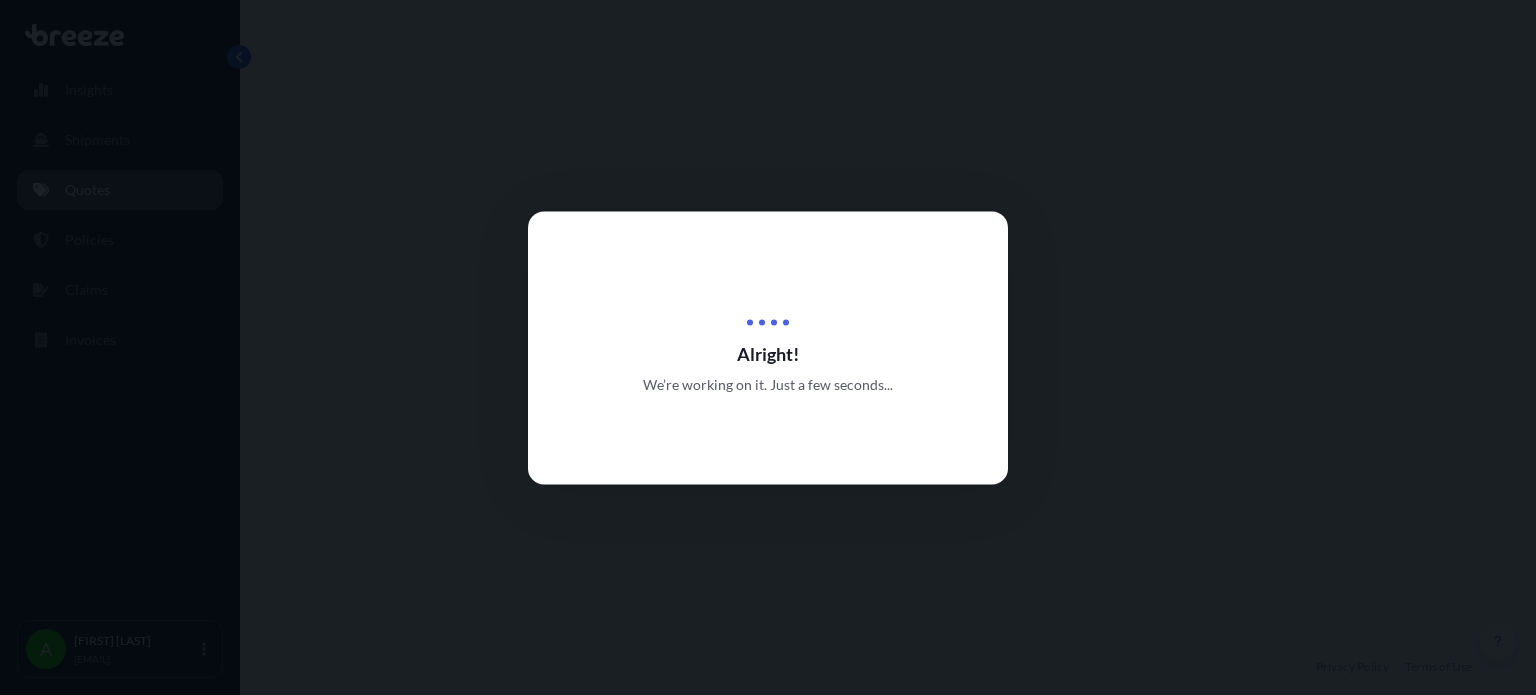select on "Air" 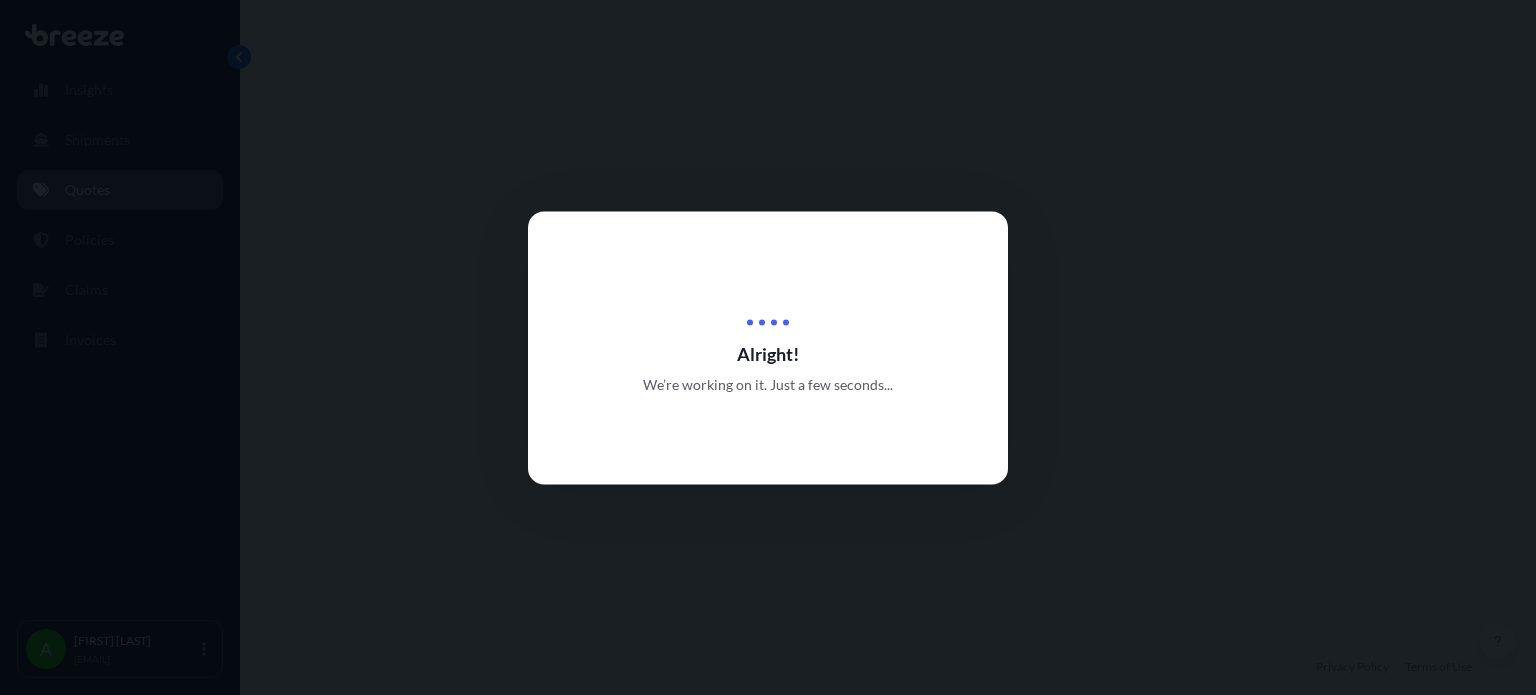 select on "Road" 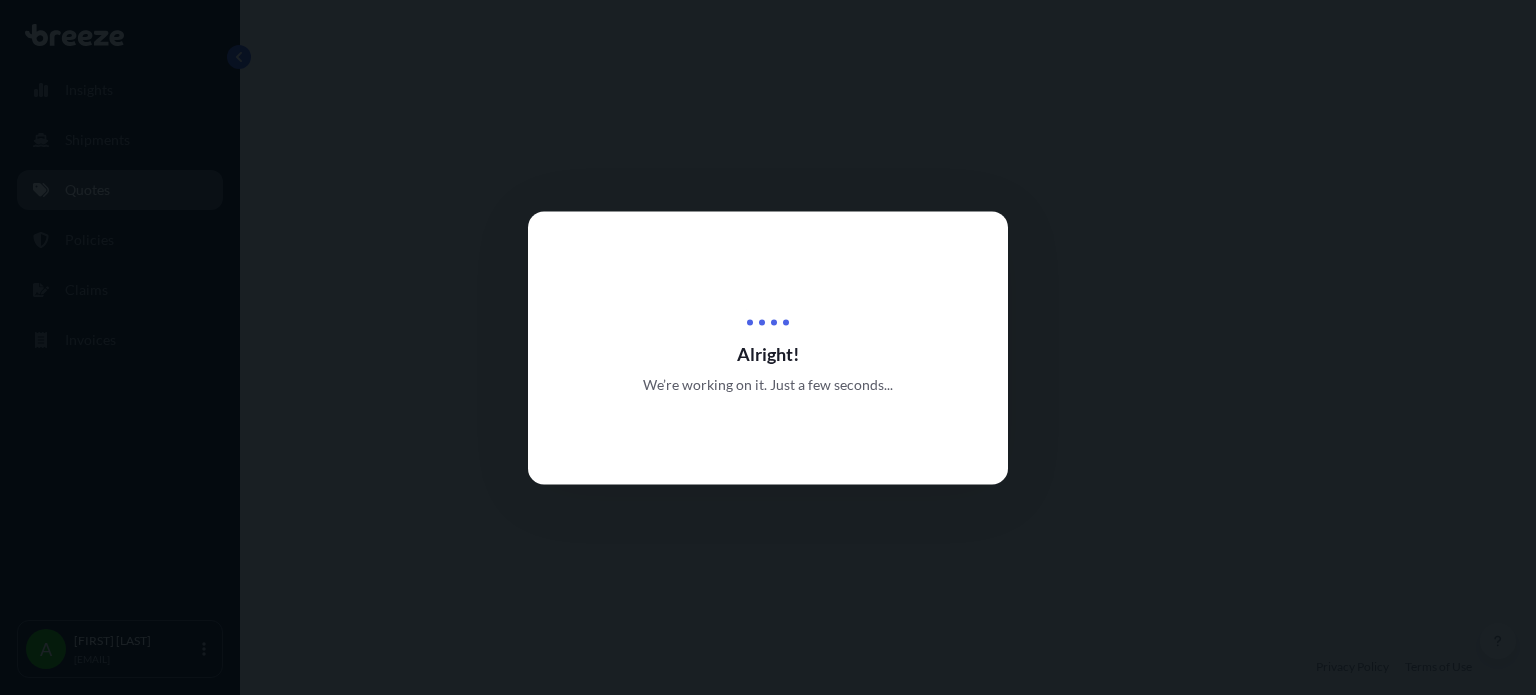 select on "4" 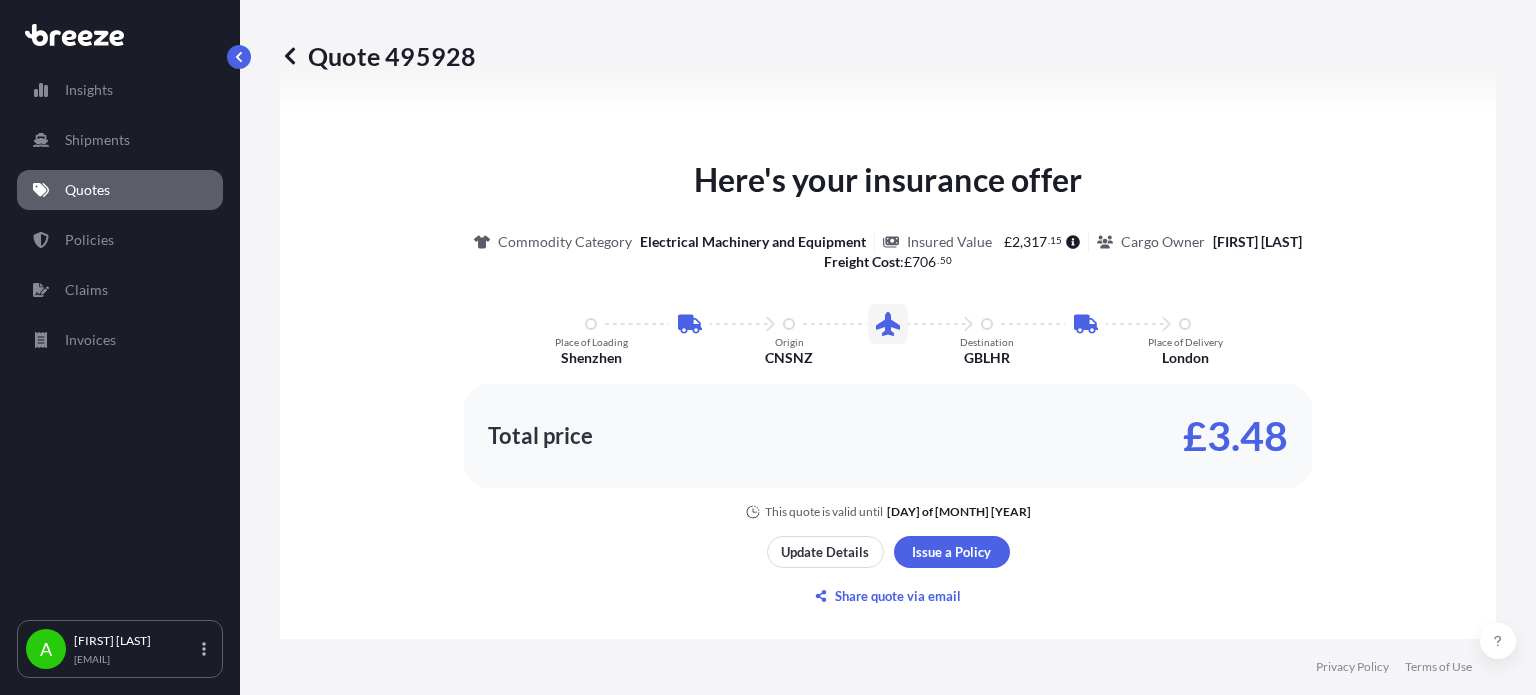 scroll, scrollTop: 1298, scrollLeft: 0, axis: vertical 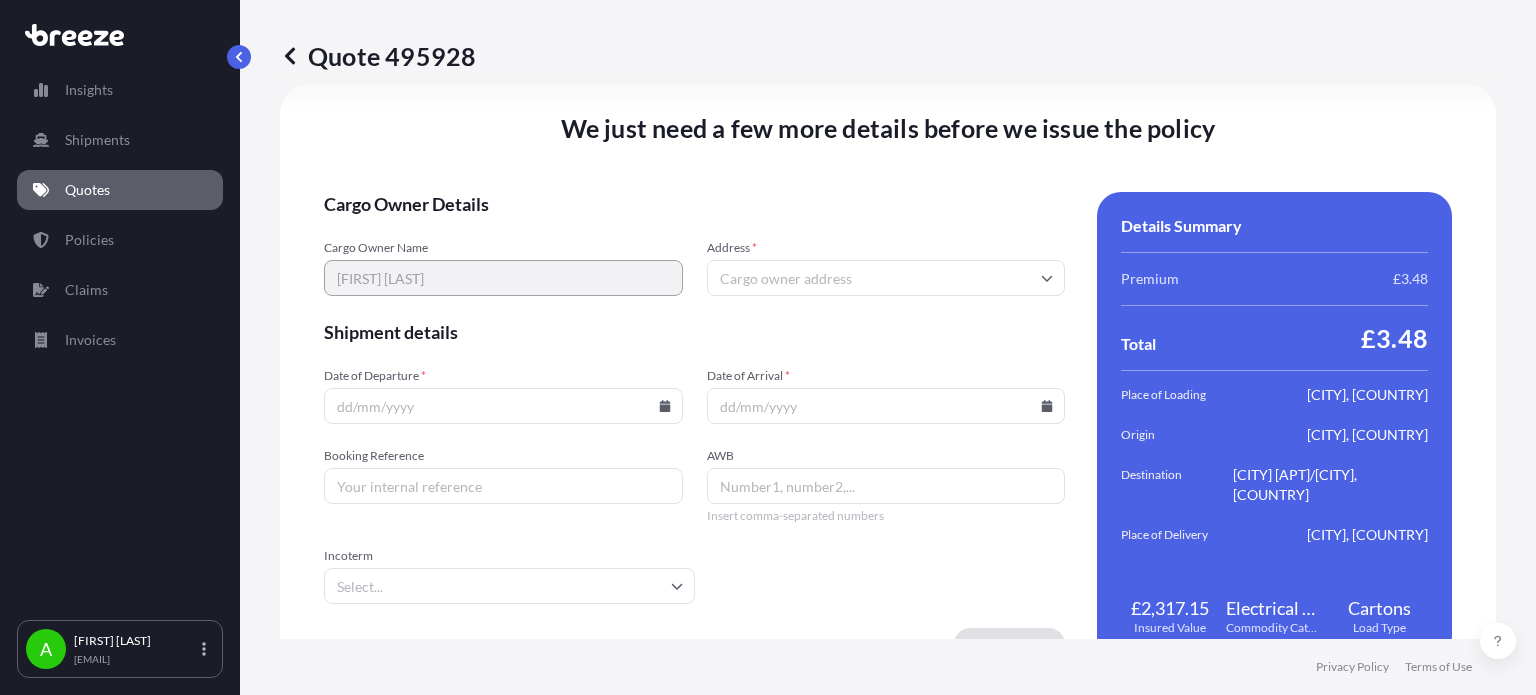 click on "Address   *" at bounding box center [886, 278] 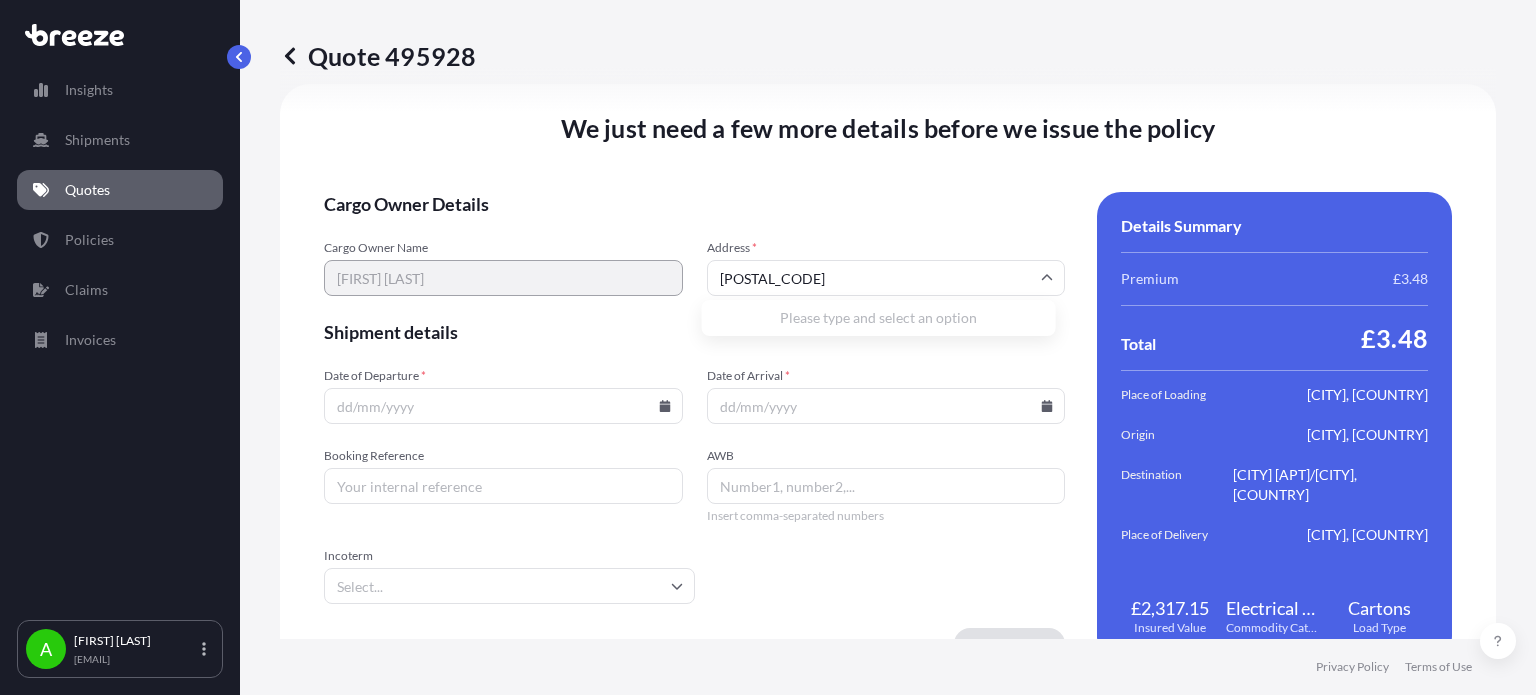 scroll, scrollTop: 2848, scrollLeft: 0, axis: vertical 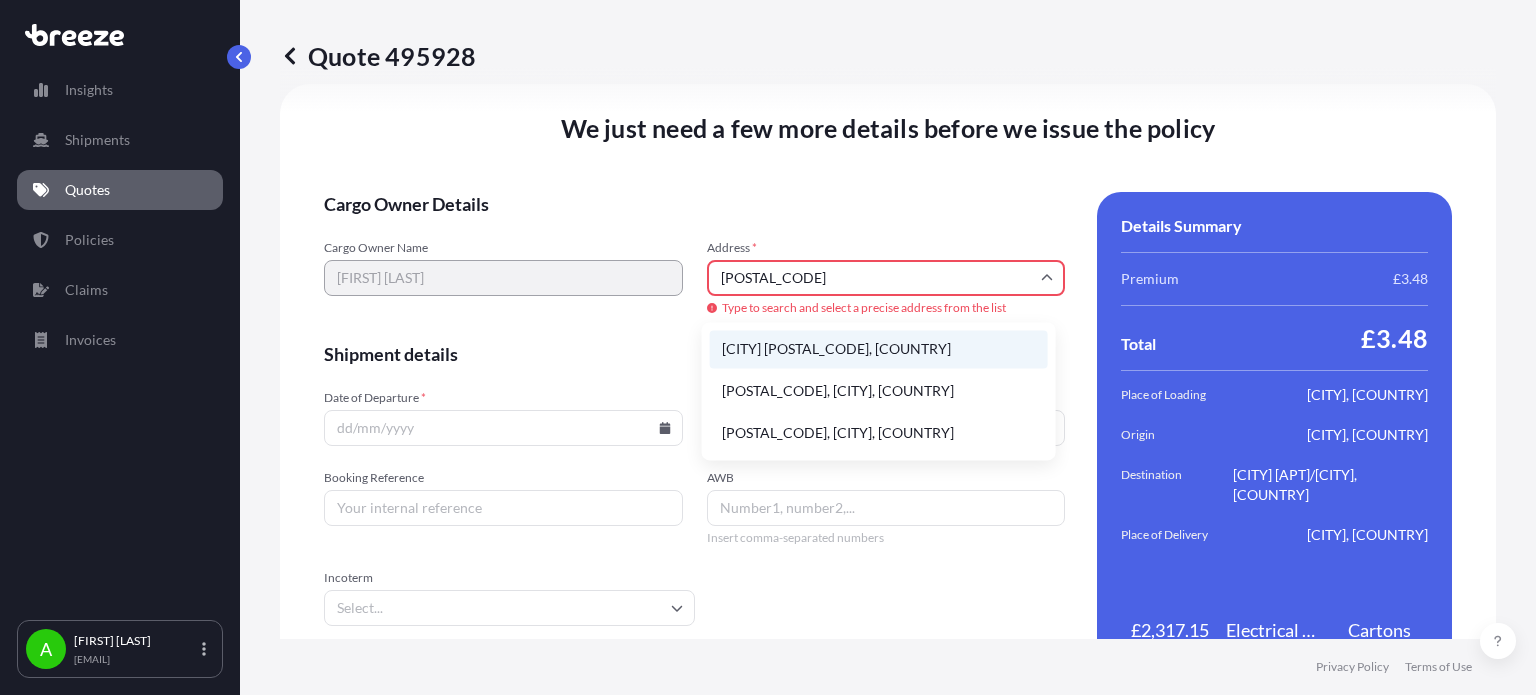 click on "[CITY] [POSTAL_CODE], [COUNTRY]" at bounding box center [879, 349] 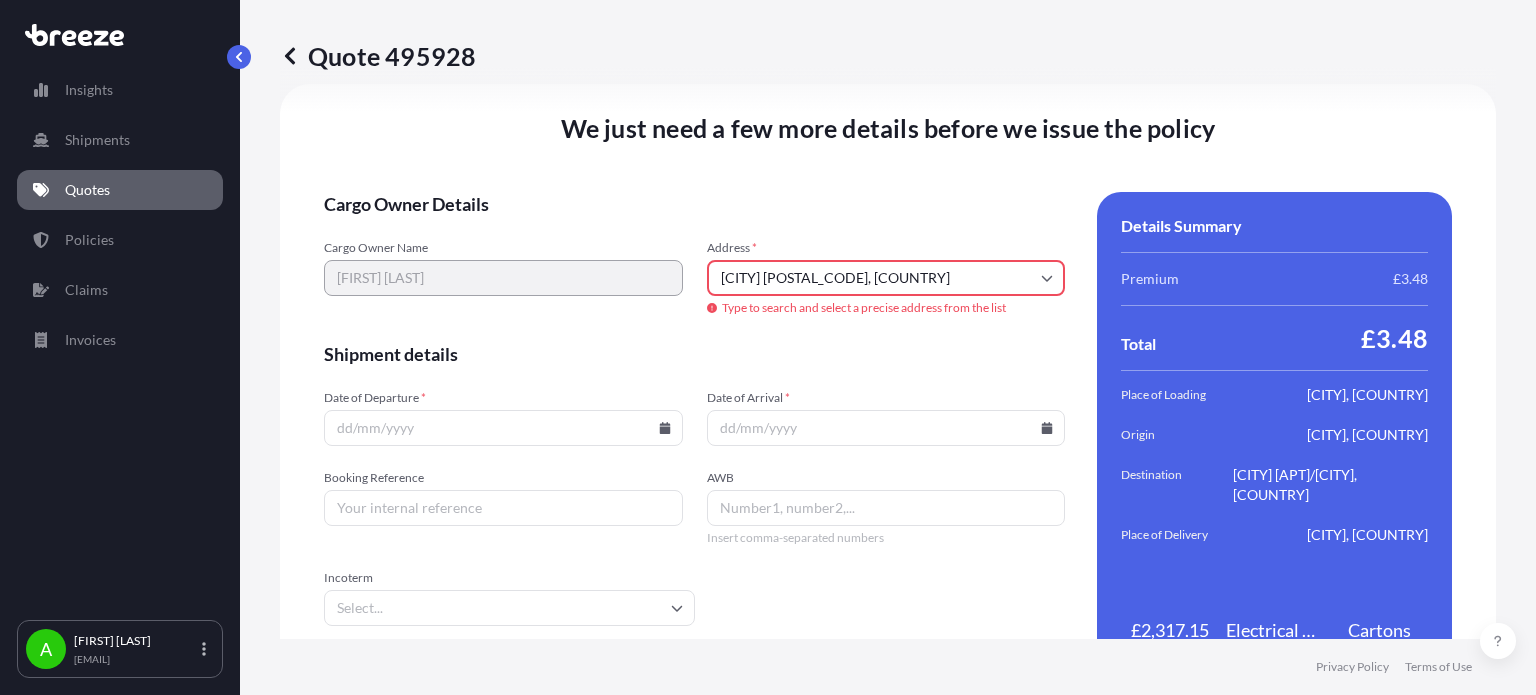 type on "[STREET], [CITY] [POSTAL_CODE], [COUNTRY]" 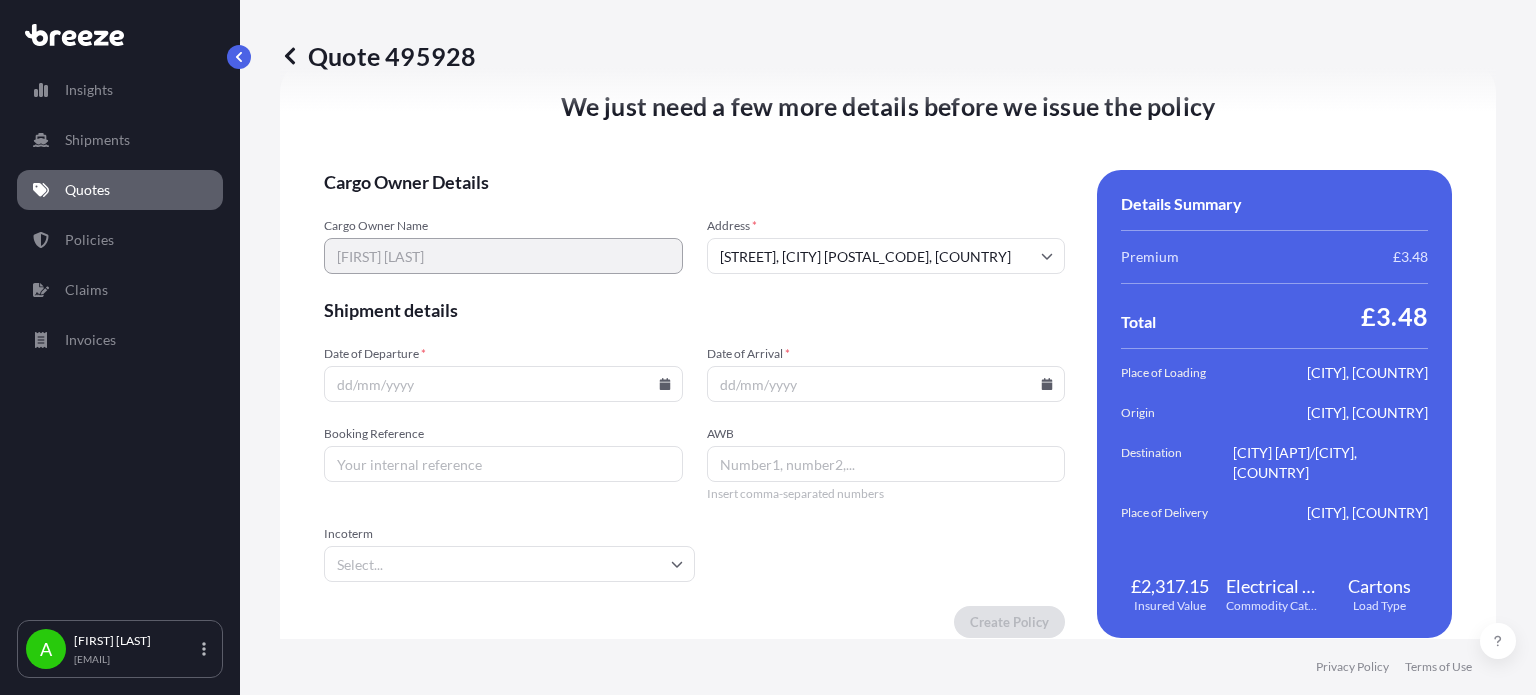 scroll, scrollTop: 2826, scrollLeft: 0, axis: vertical 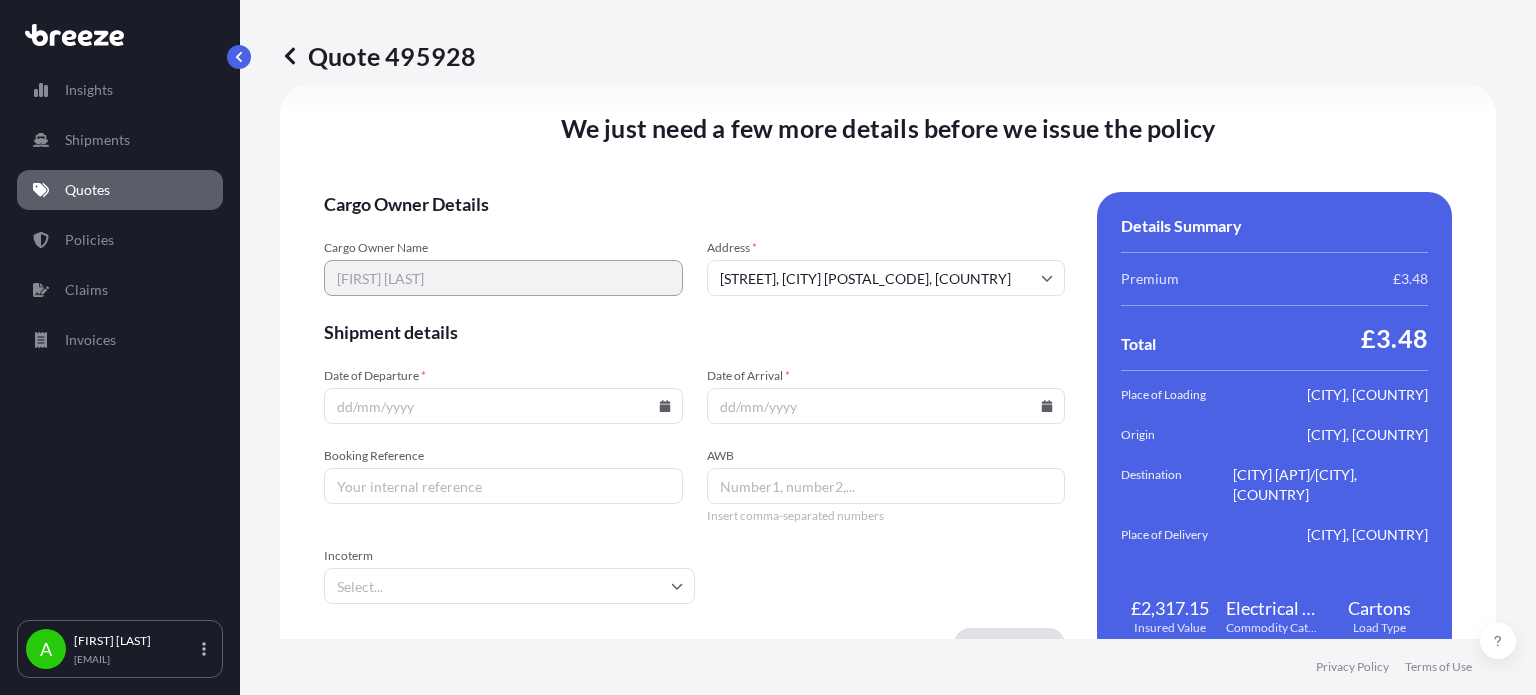click on "Cargo Owner Details Cargo Owner Name   [FIRST] [LAST] Address   * [STREET], [CITY] [POSTAL_CODE], [COUNTRY] Shipment details Date of Departure   * Date of Arrival   * Booking Reference   AWB   Insert comma-separated numbers Incoterm   Create Policy" at bounding box center [694, 426] 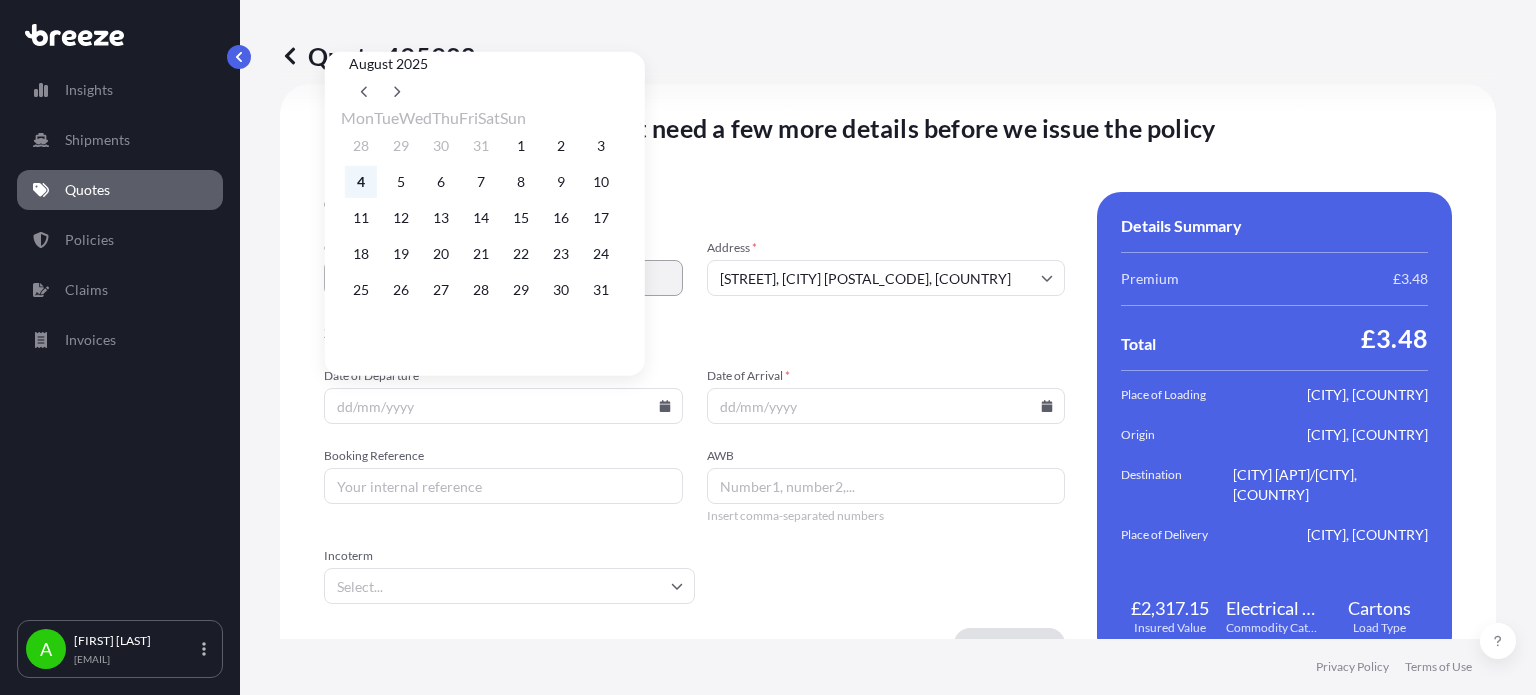 click on "4" at bounding box center (361, 182) 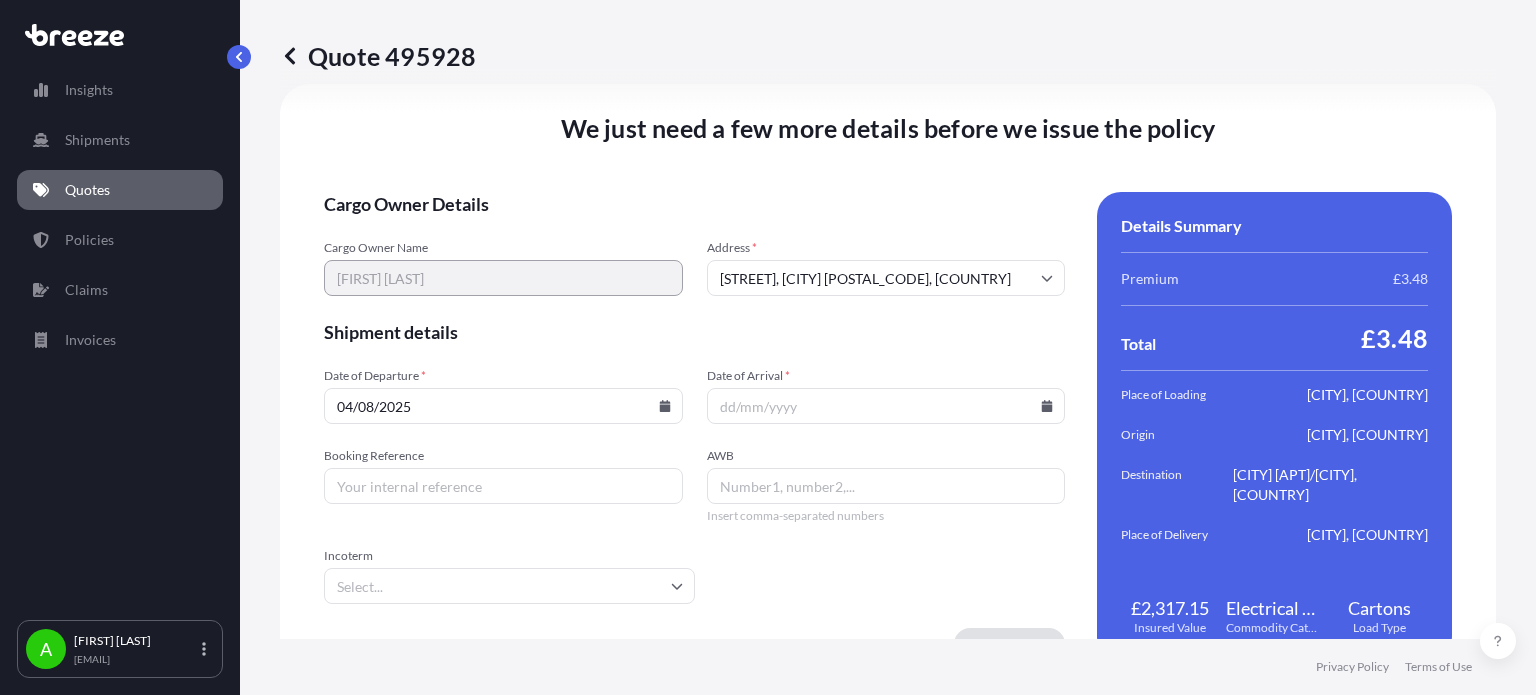click on "Cargo Owner Details Cargo Owner Name   [FIRST] [LAST] Address   * [STREET], [CITY] [POSTAL_CODE], [COUNTRY] Shipment details Date of Departure   * 04/08/2025 Date of Arrival   * Booking Reference   AWB   Insert comma-separated numbers Incoterm   Create Policy" at bounding box center [694, 426] 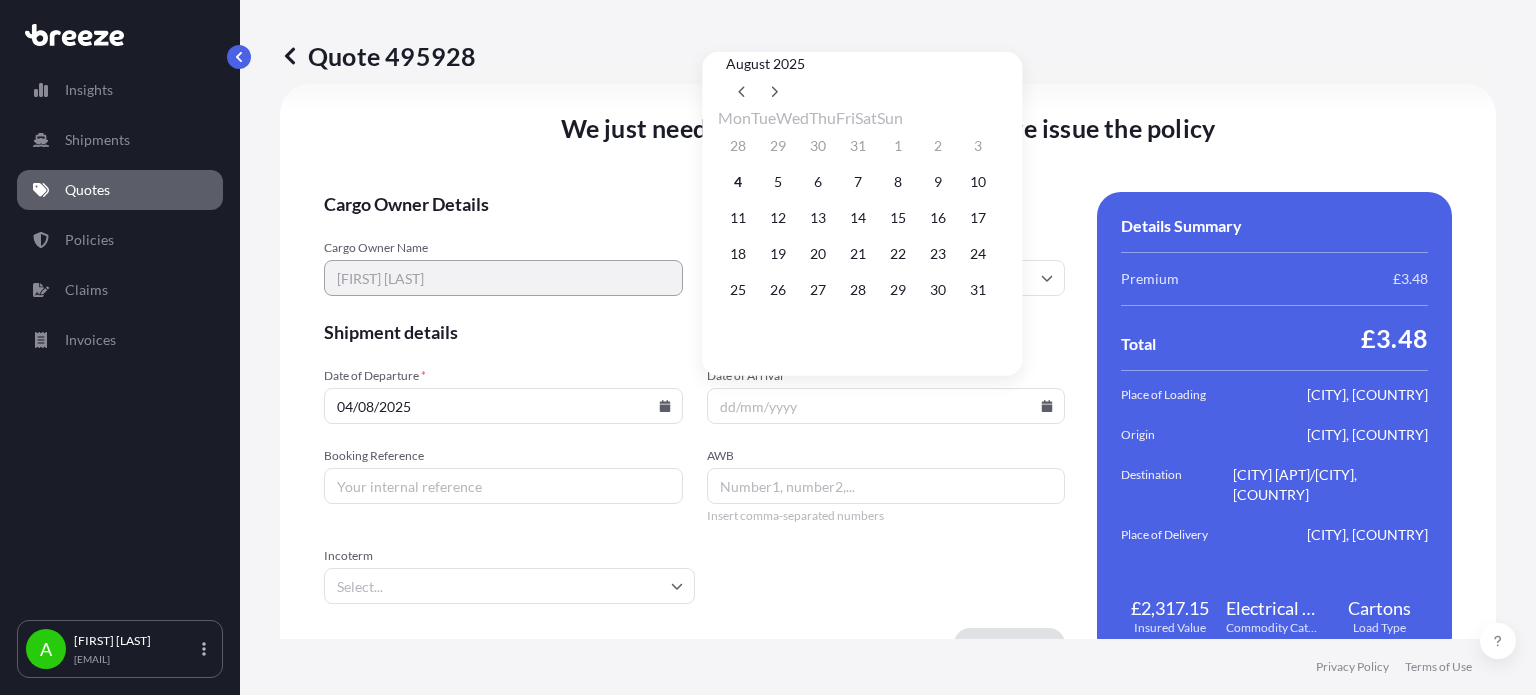 click on "Cargo Owner Details Cargo Owner Name   [FIRST] [LAST] Address   * [STREET], [CITY] [POSTAL_CODE], [COUNTRY] Shipment details Date of Departure   * 04/08/2025 Date of Arrival   * Booking Reference   AWB   Insert comma-separated numbers Incoterm   Create Policy" at bounding box center (694, 426) 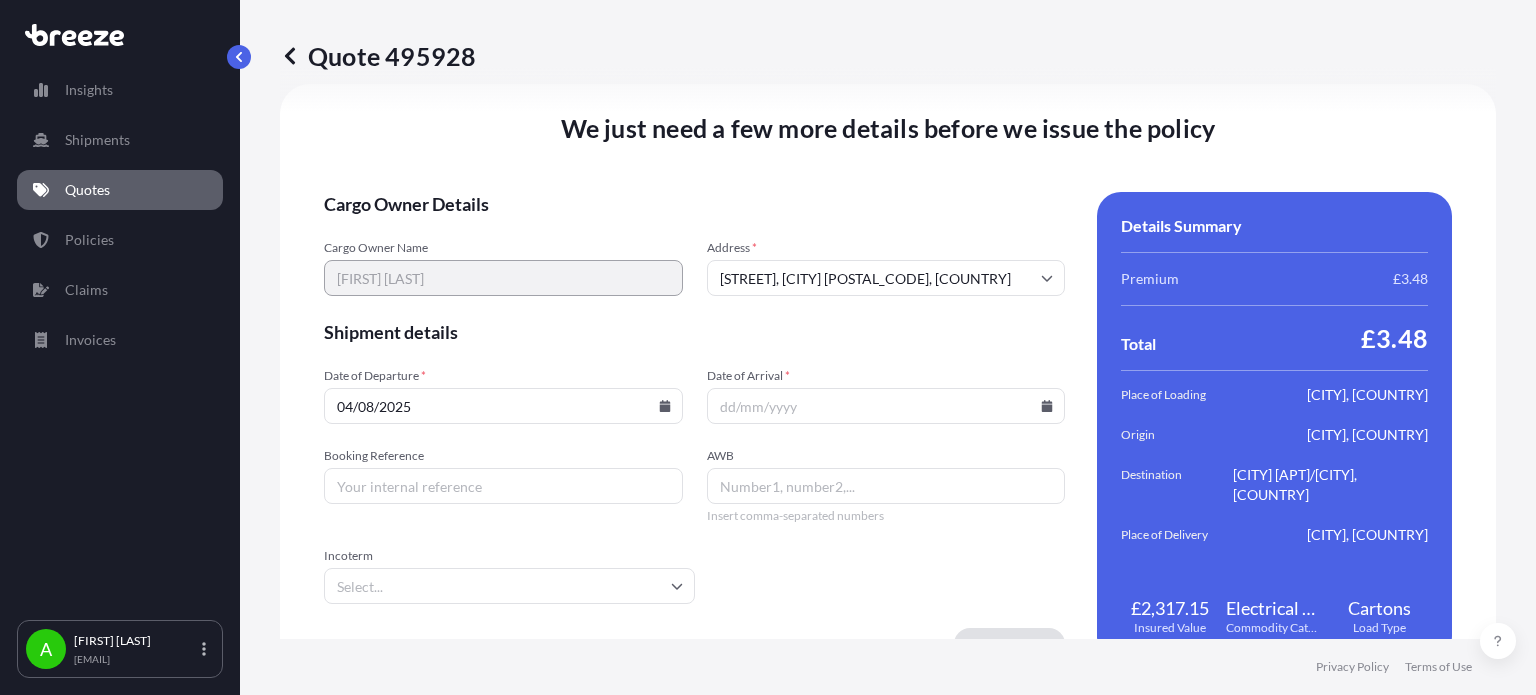 click 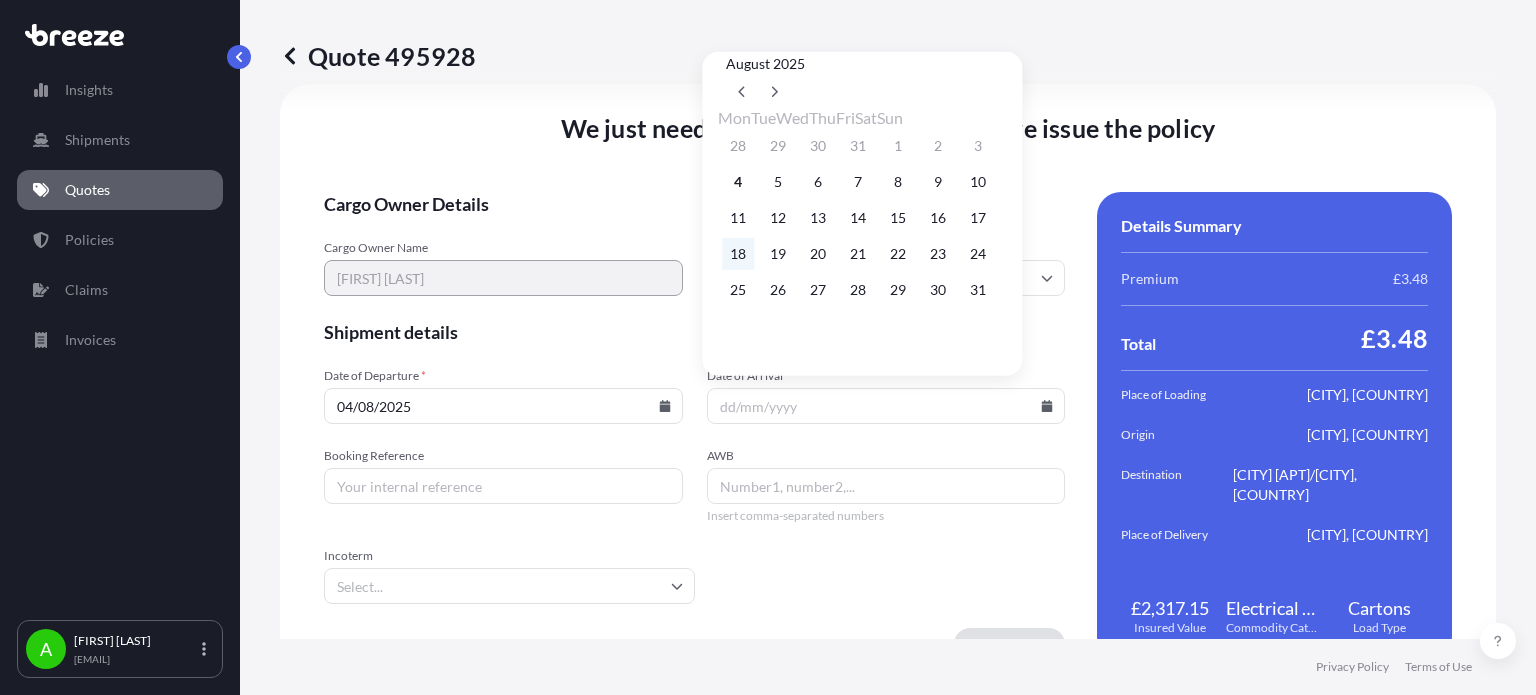 click on "18" at bounding box center [738, 254] 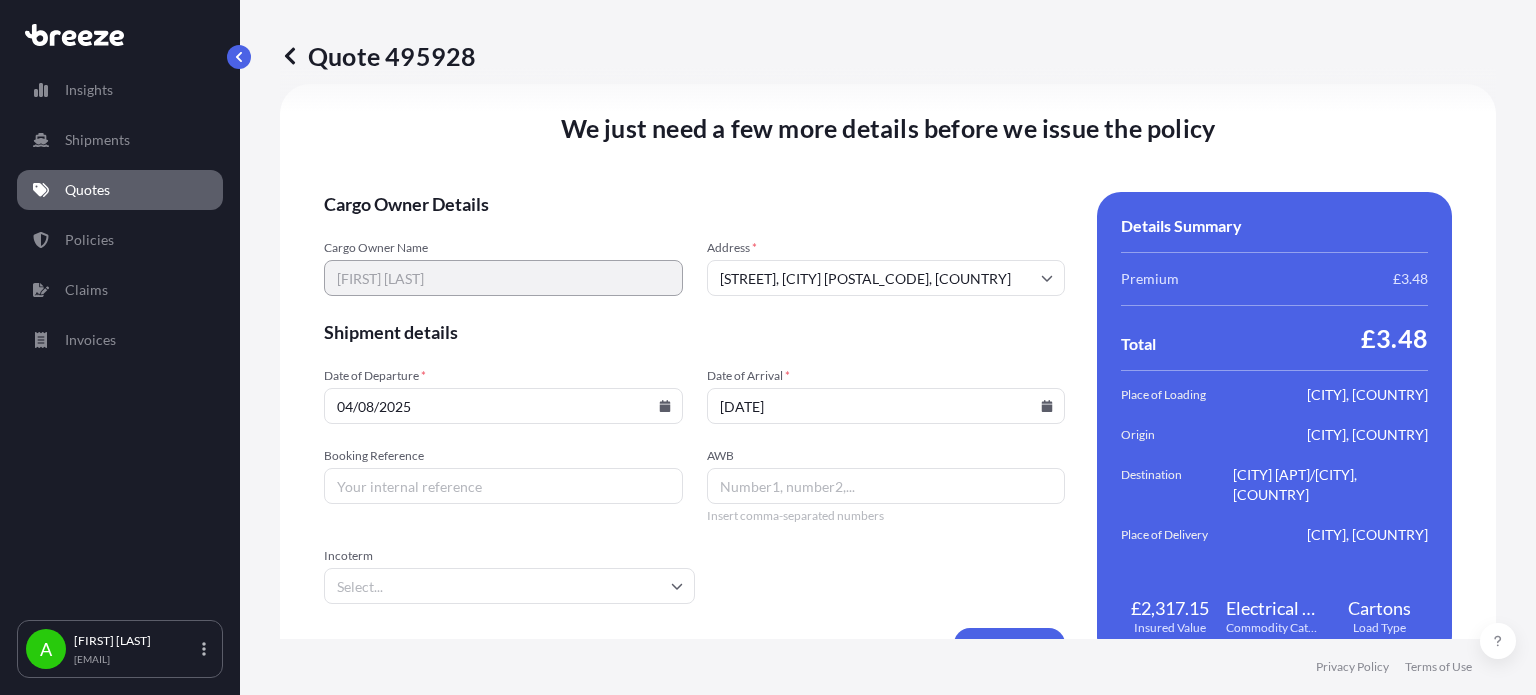 type on "[DATE]" 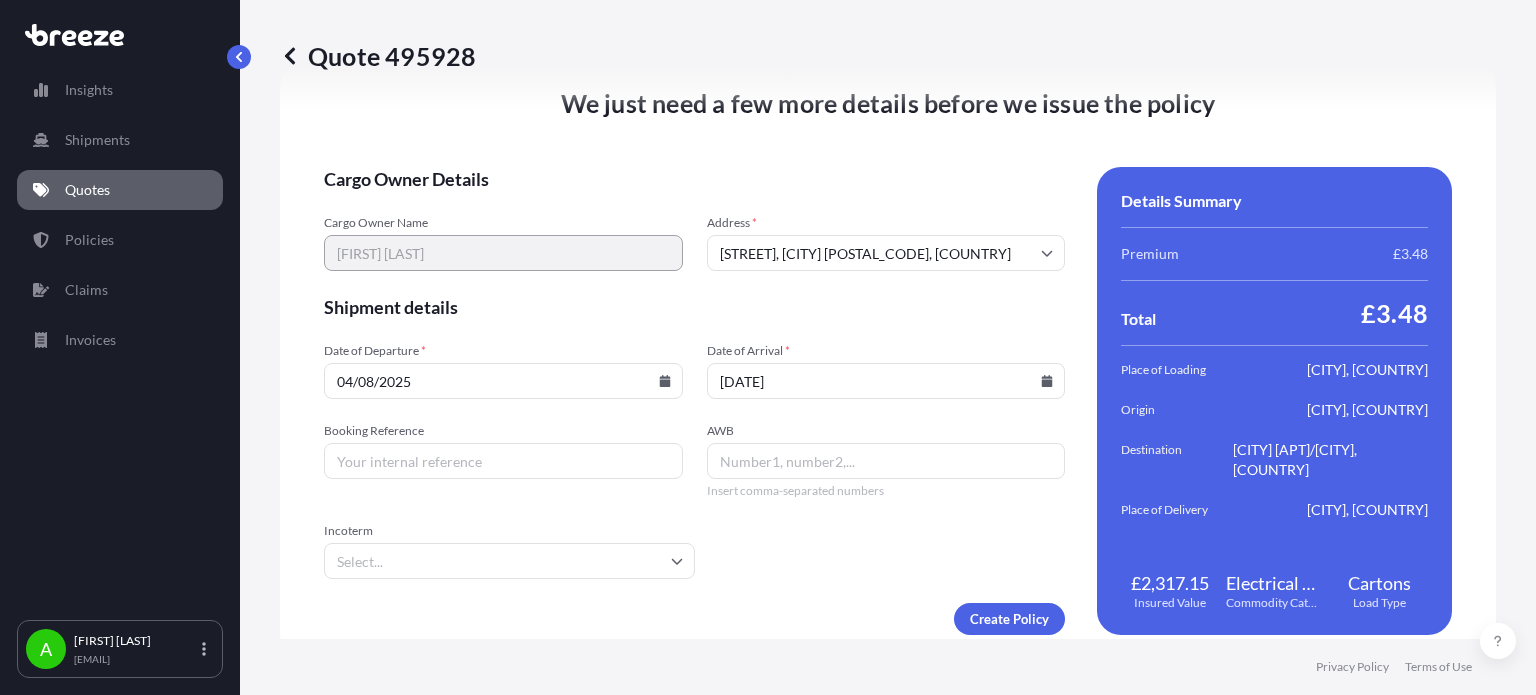 scroll, scrollTop: 2871, scrollLeft: 0, axis: vertical 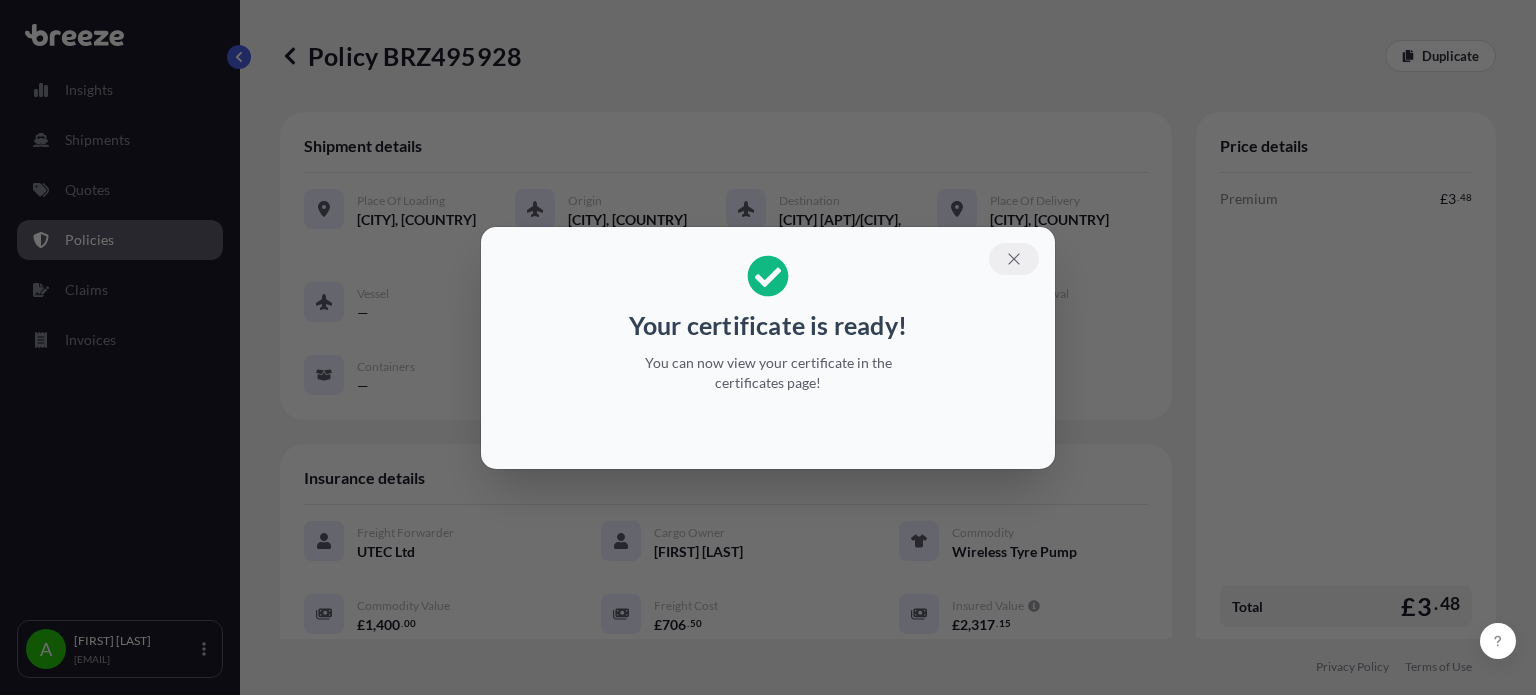 click 